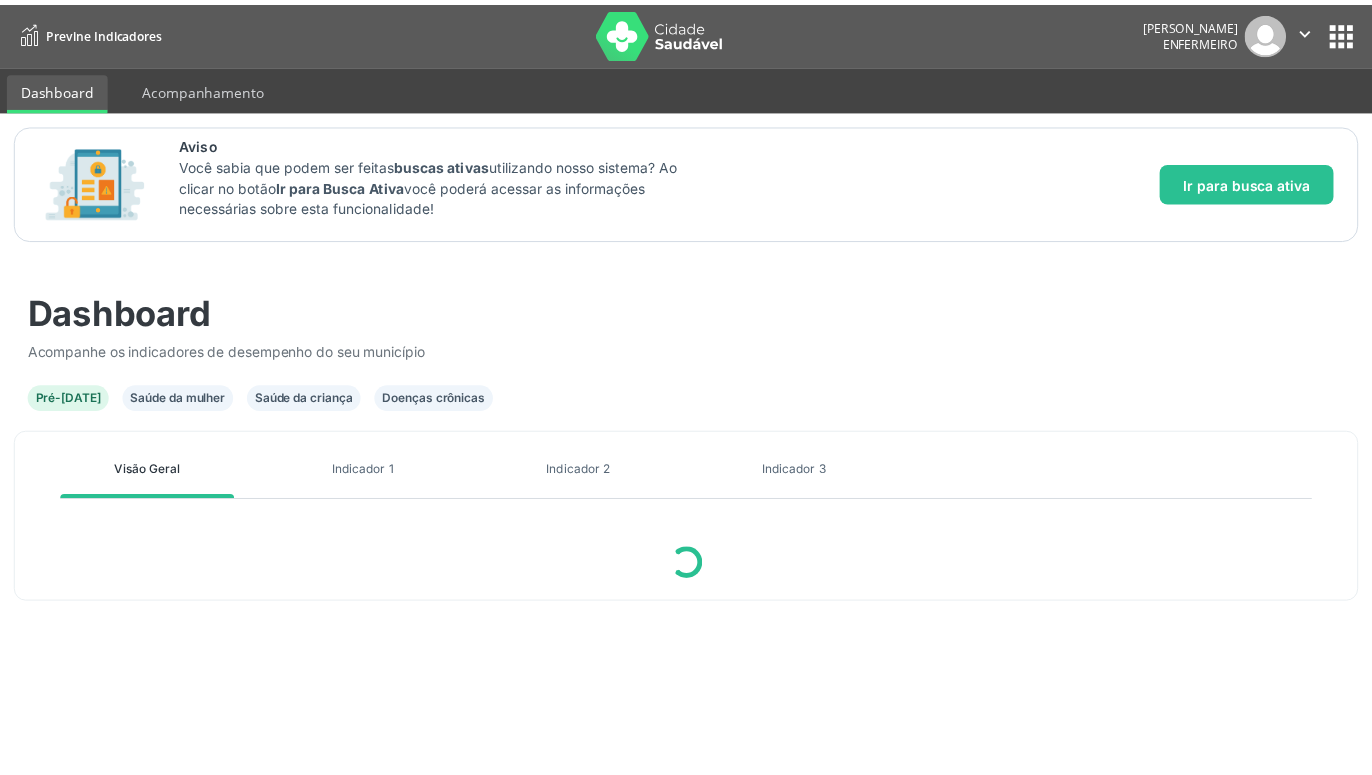 scroll, scrollTop: 0, scrollLeft: 0, axis: both 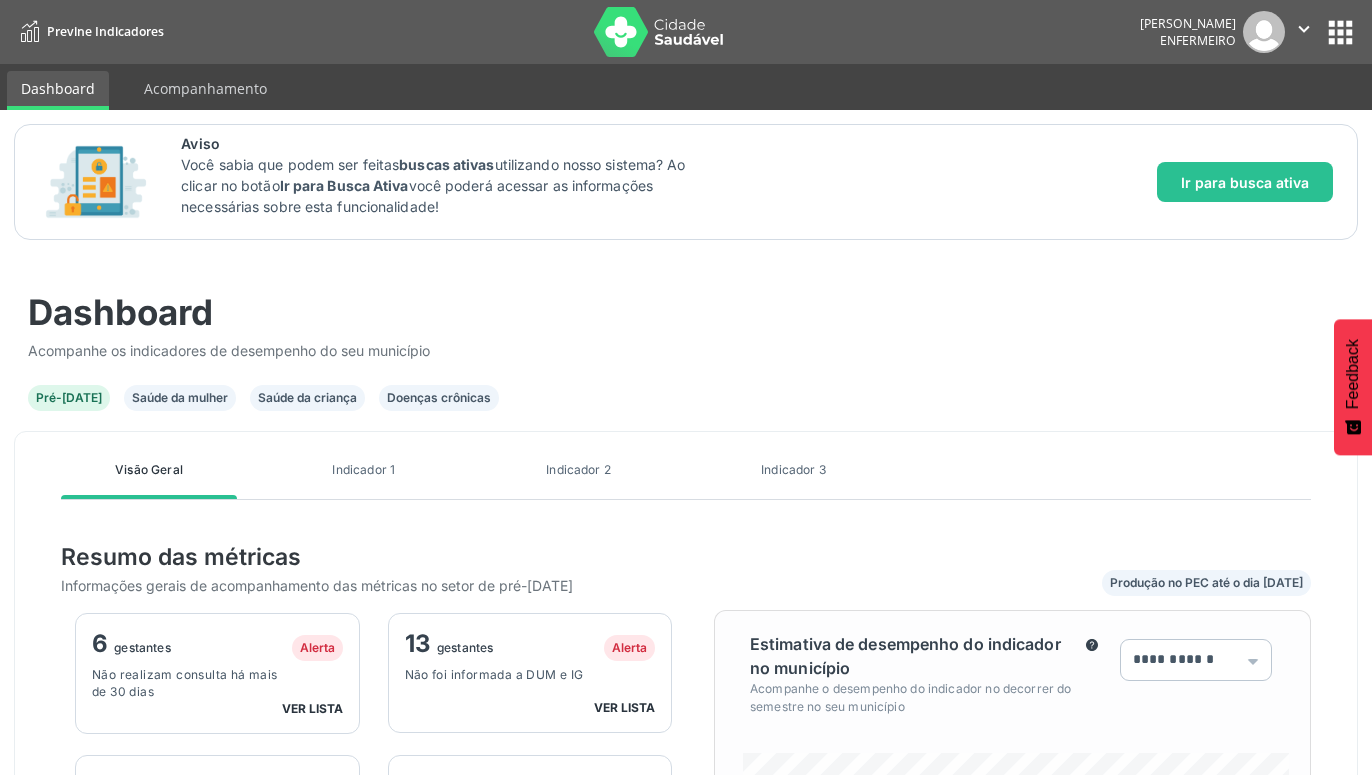 click on "**********" at bounding box center [686, 722] 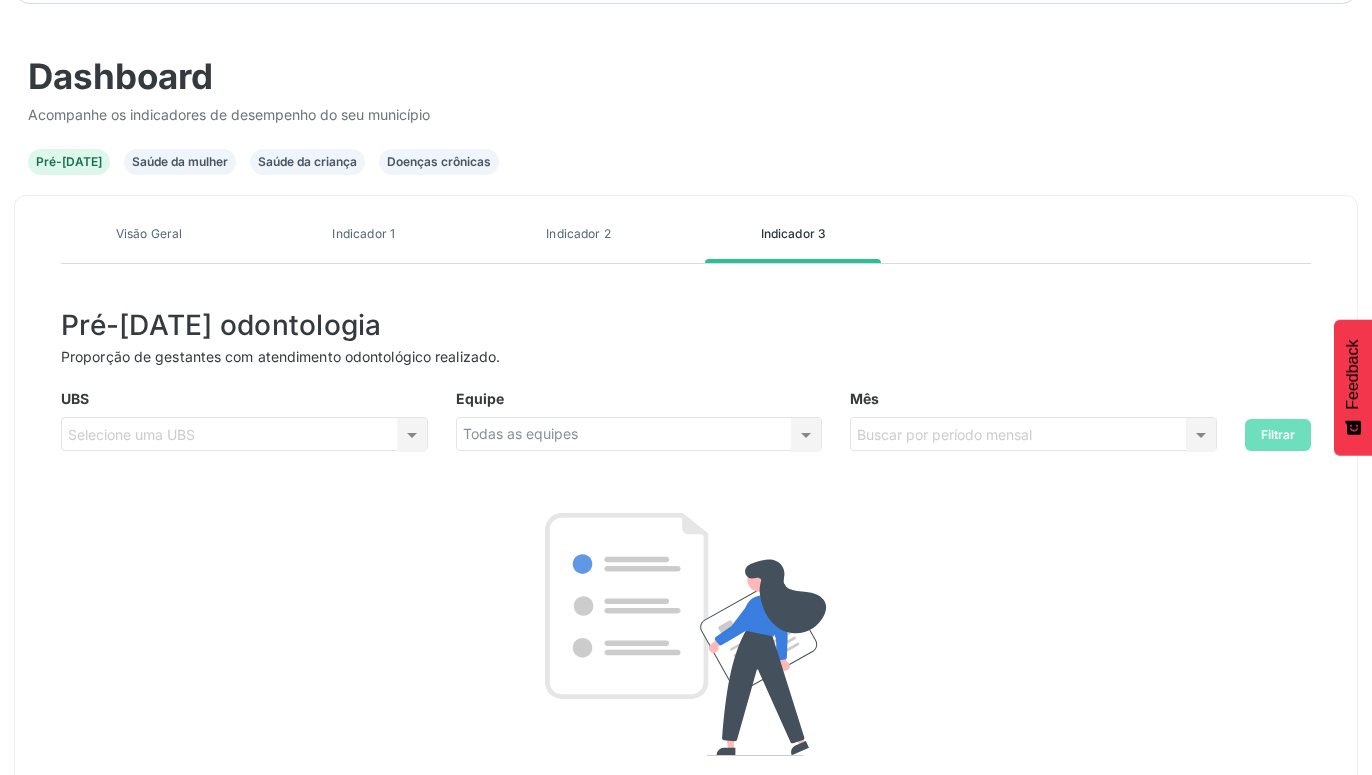 scroll, scrollTop: 306, scrollLeft: 0, axis: vertical 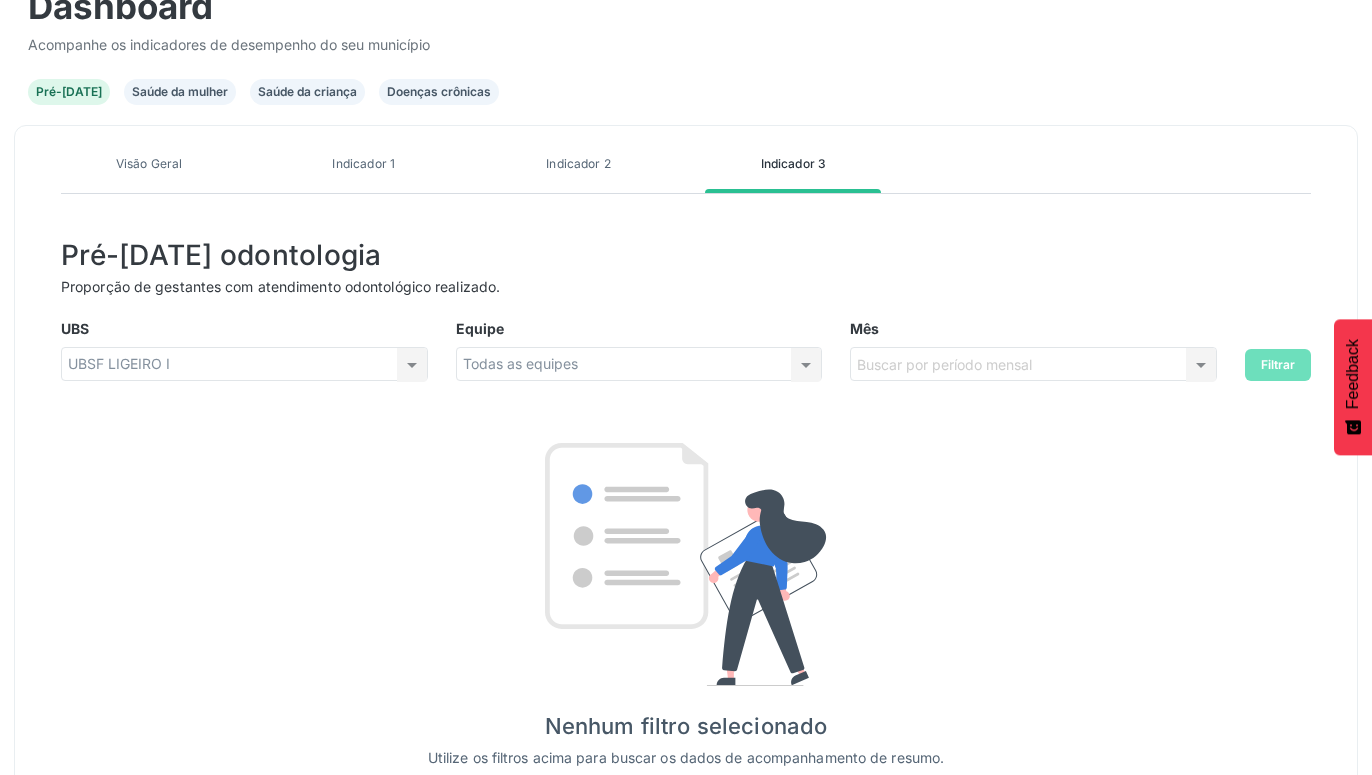 click on "UBSF LIGEIRO I         UBSF LIGEIRO I
Nenhum resultado encontrado para: "   "
Não há nenhuma opção para ser exibida." at bounding box center (244, 364) 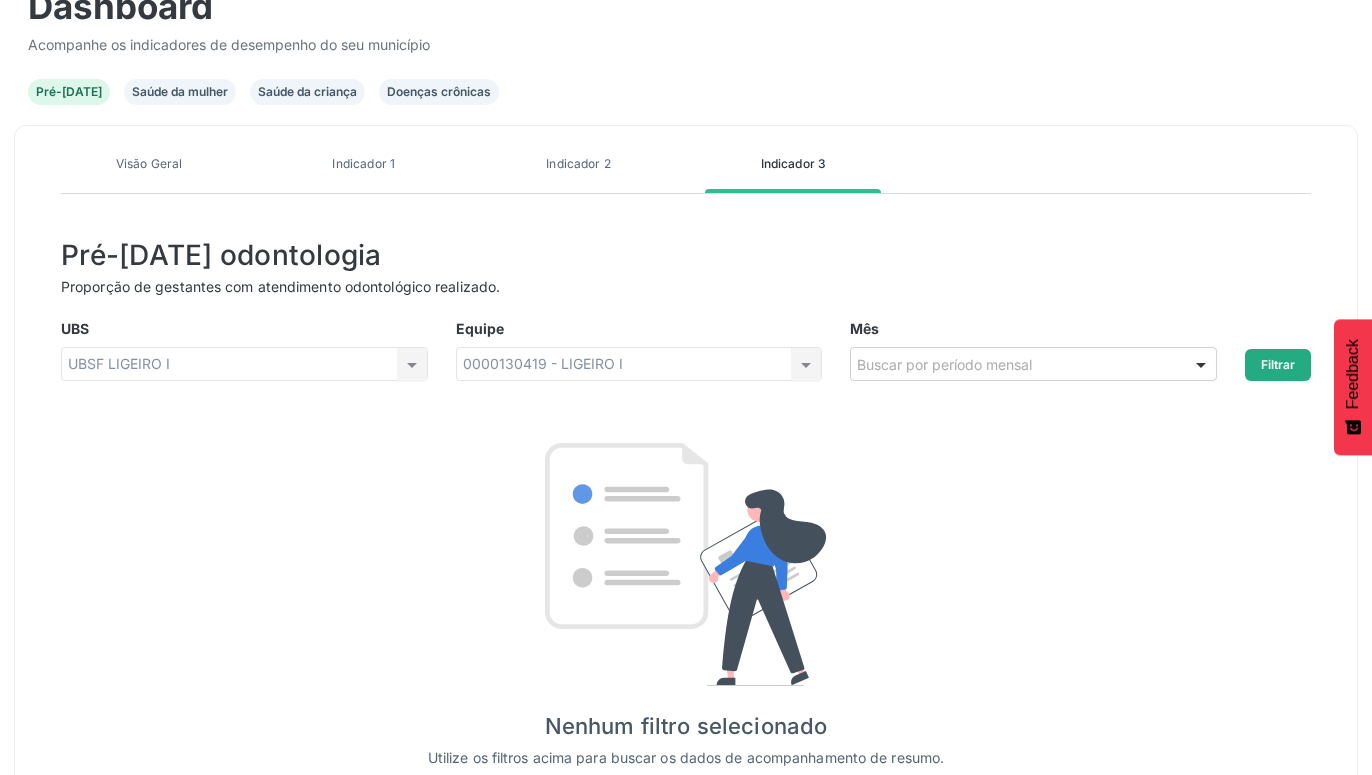 click on "Filtrar" at bounding box center [1278, 365] 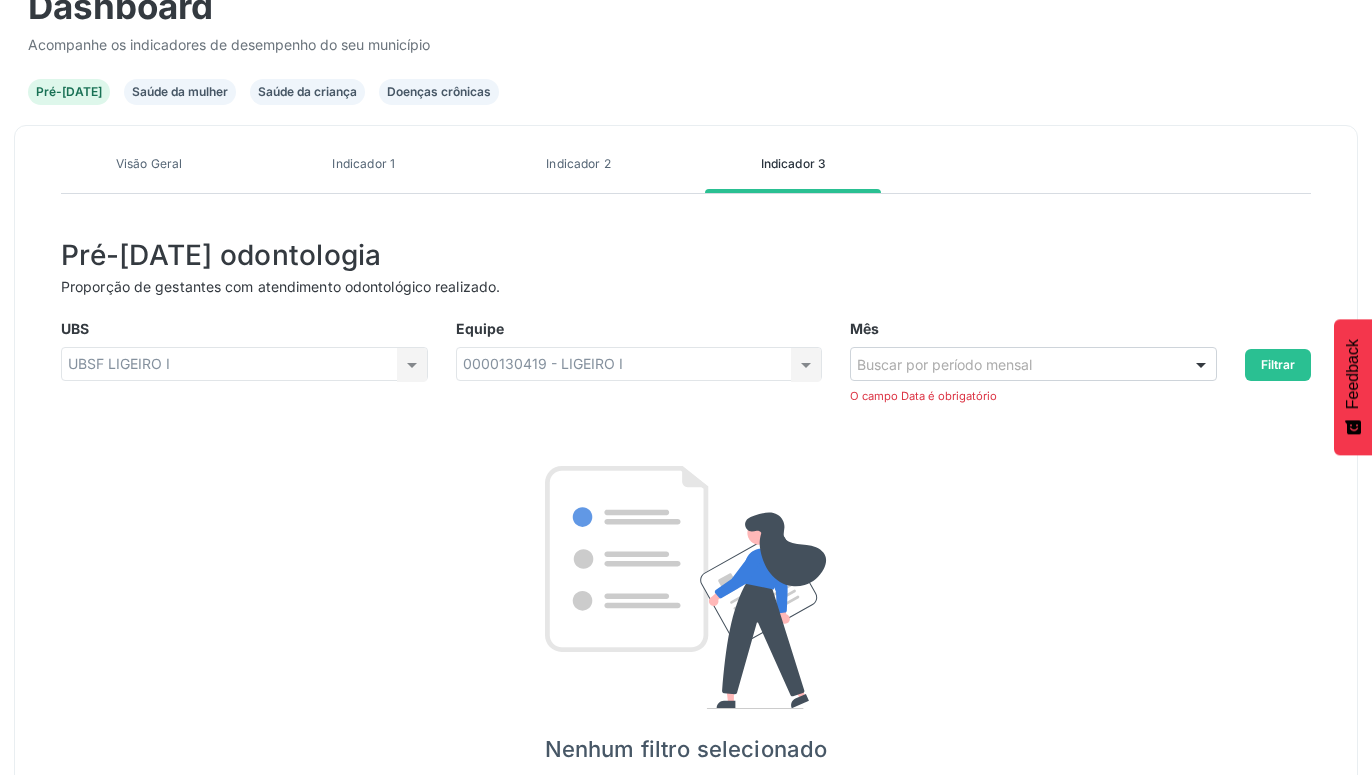 click on "Buscar por período mensal" at bounding box center (1033, 364) 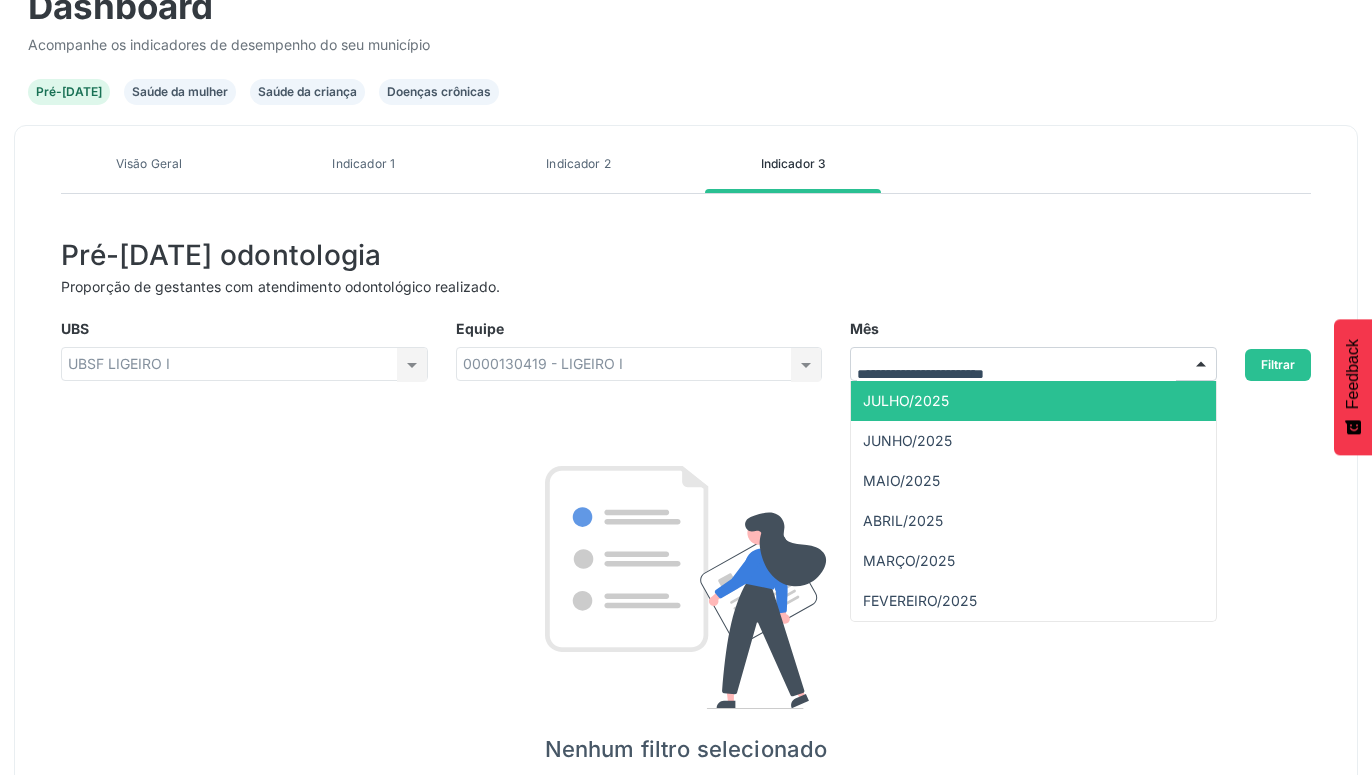 click on "JULHO/2025" at bounding box center (1033, 401) 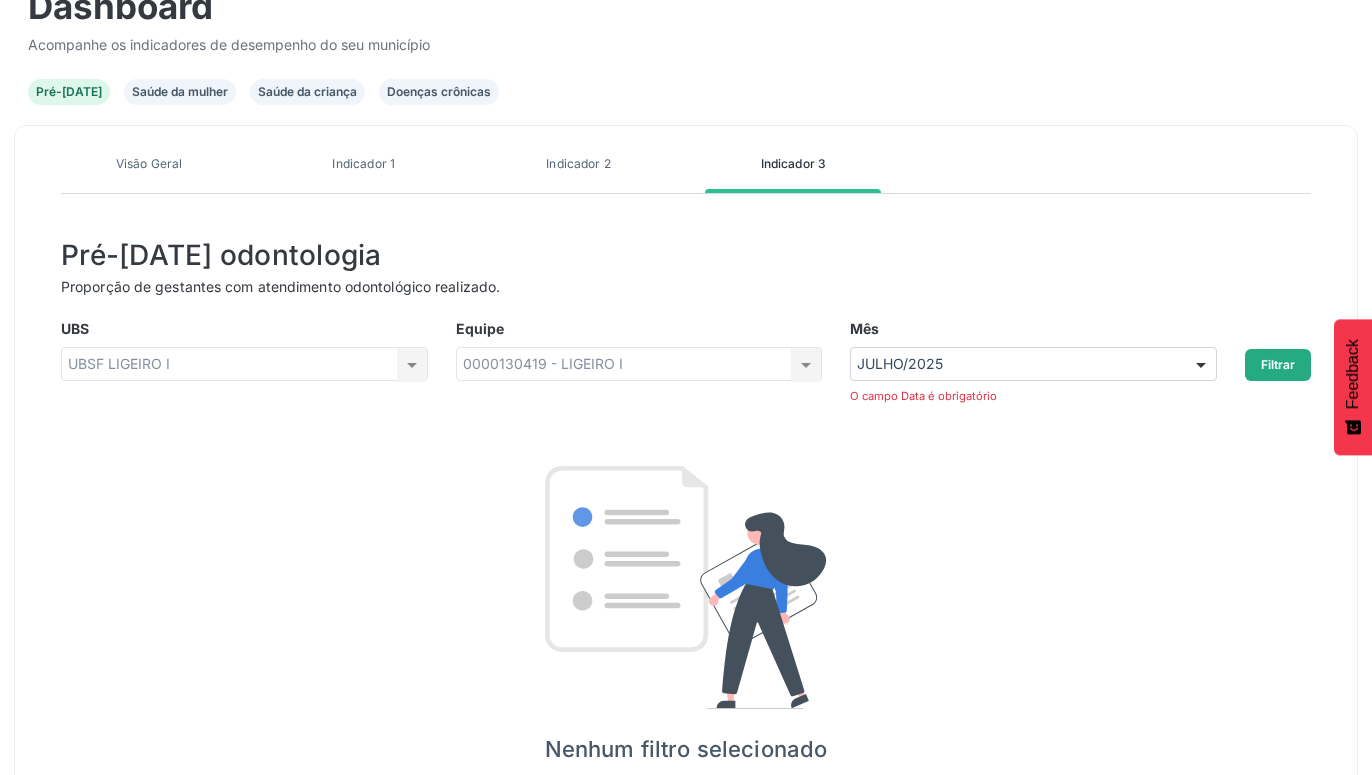 click on "Filtrar" at bounding box center [1278, 365] 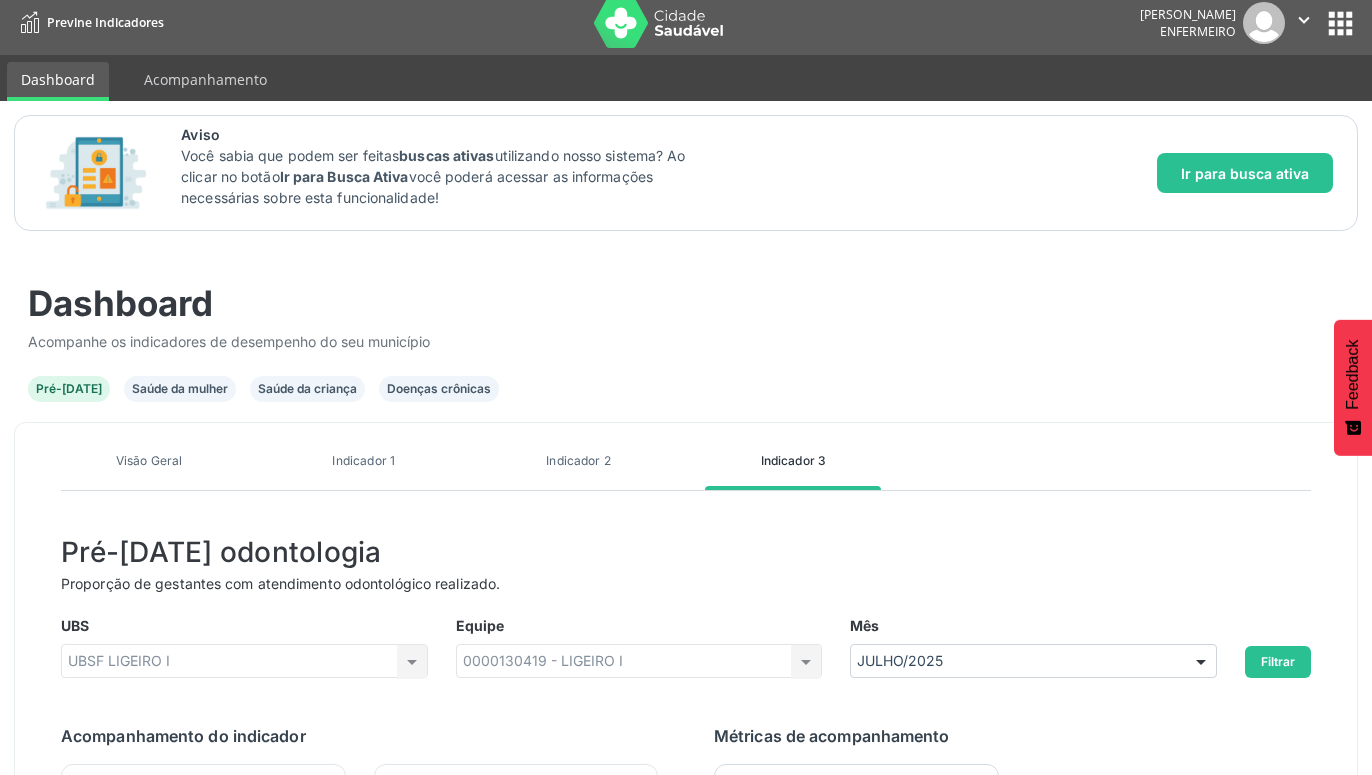 scroll, scrollTop: 0, scrollLeft: 0, axis: both 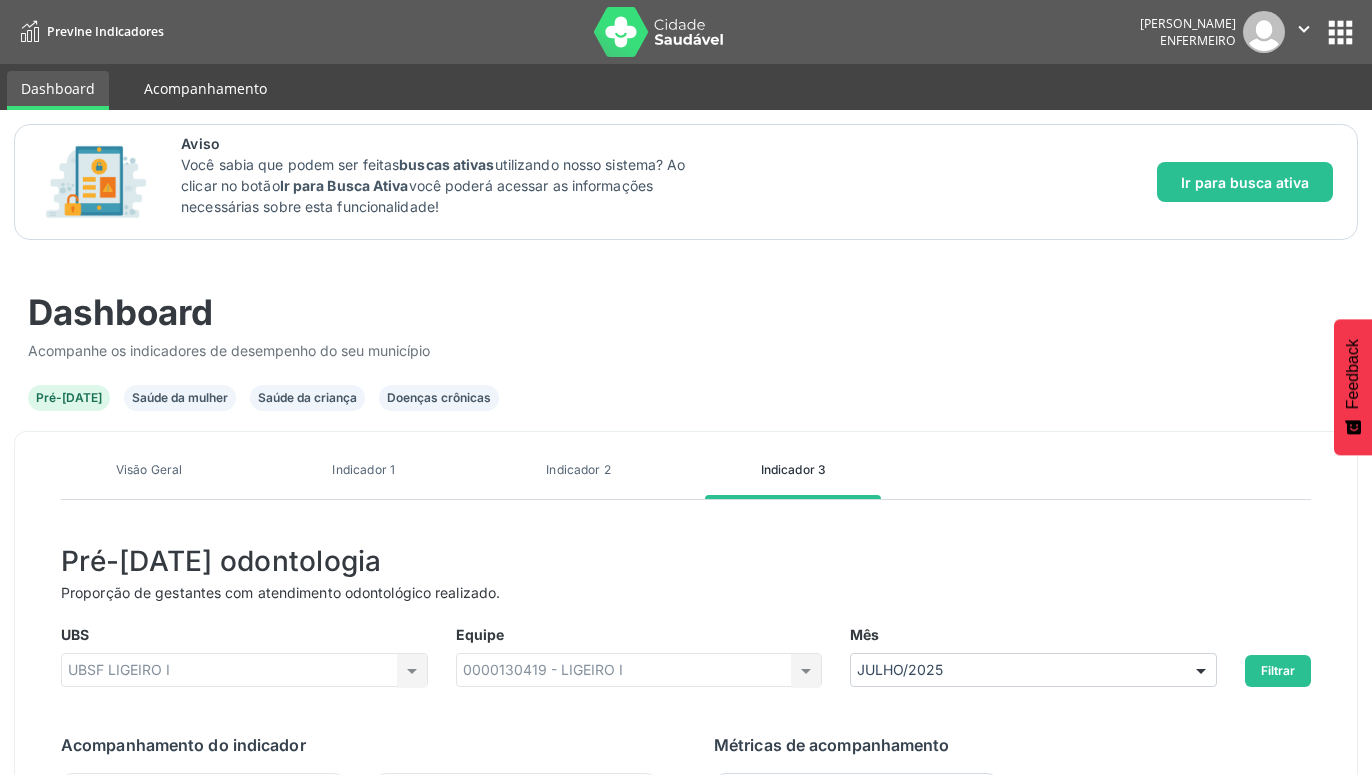 click on "Acompanhamento" at bounding box center [205, 88] 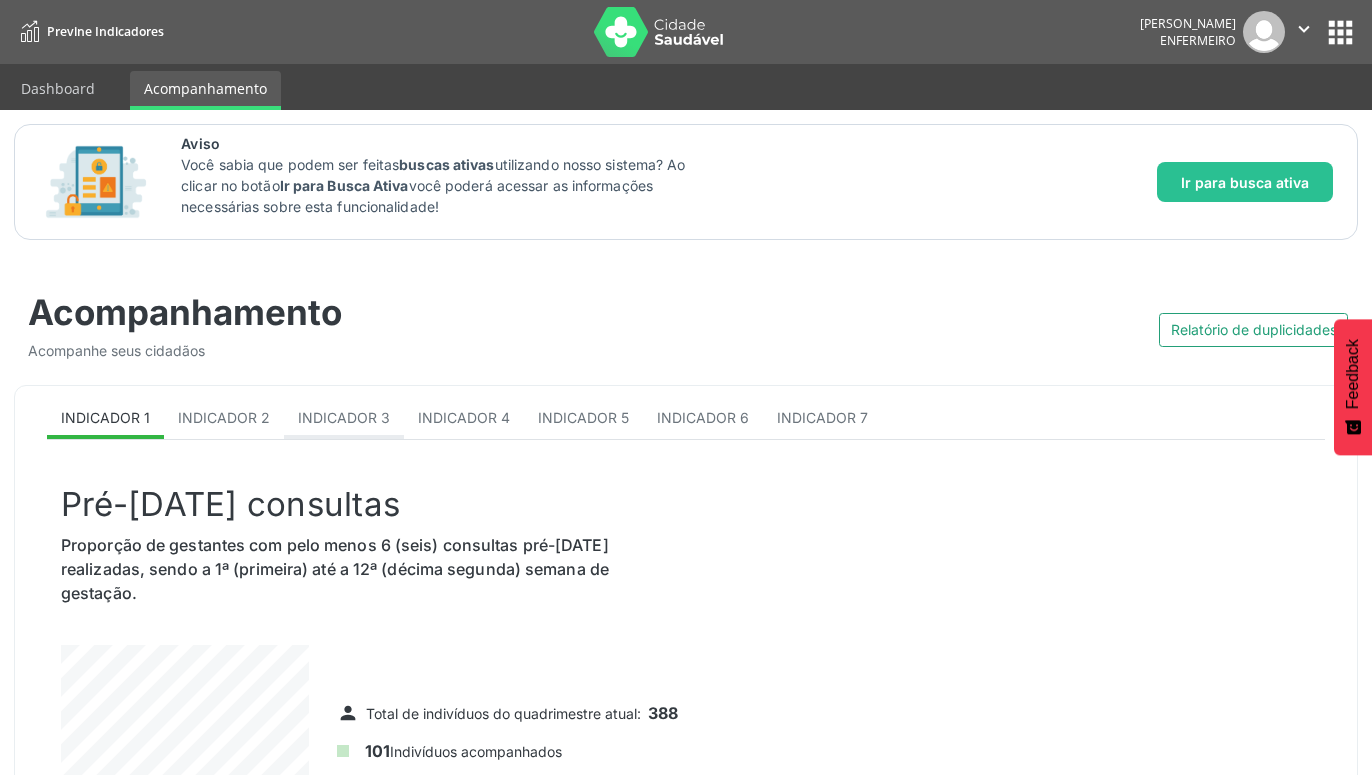 click on "Indicador 3" at bounding box center [344, 417] 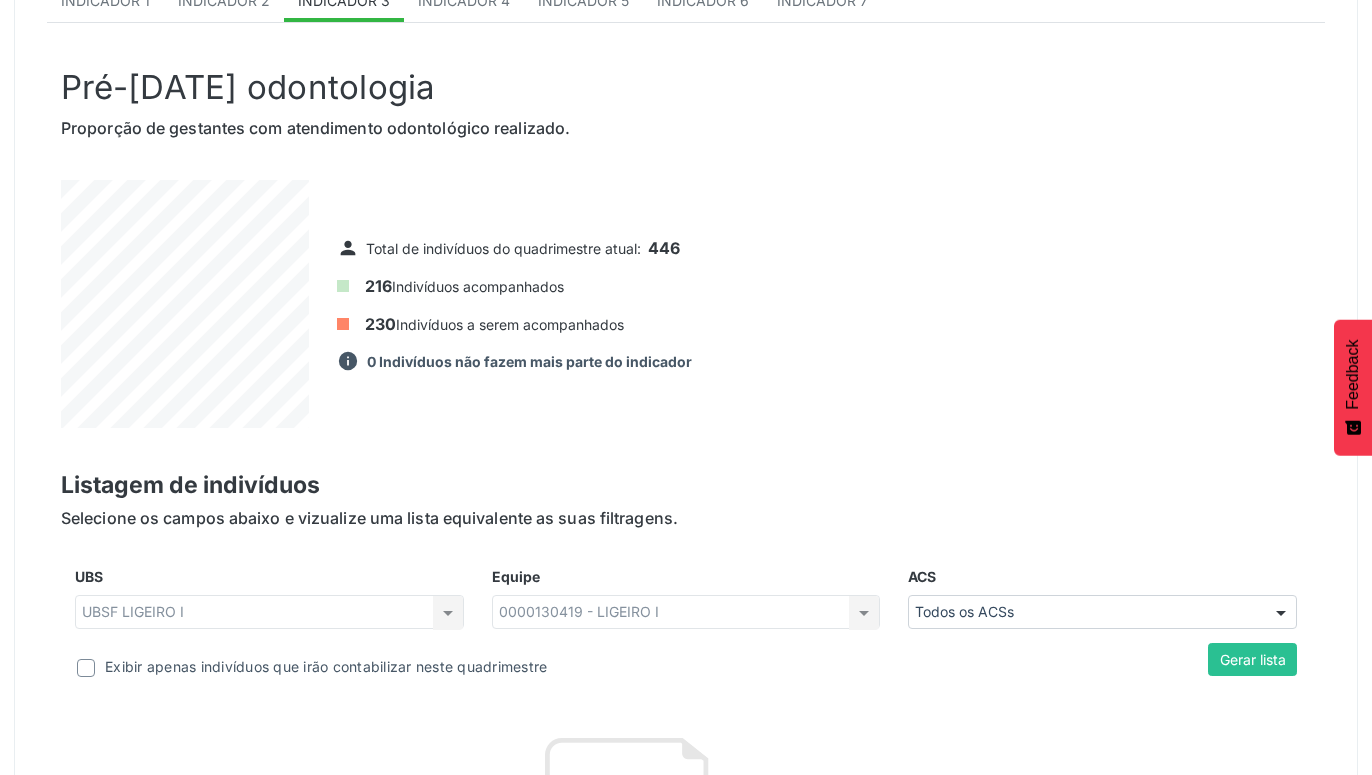 scroll, scrollTop: 714, scrollLeft: 0, axis: vertical 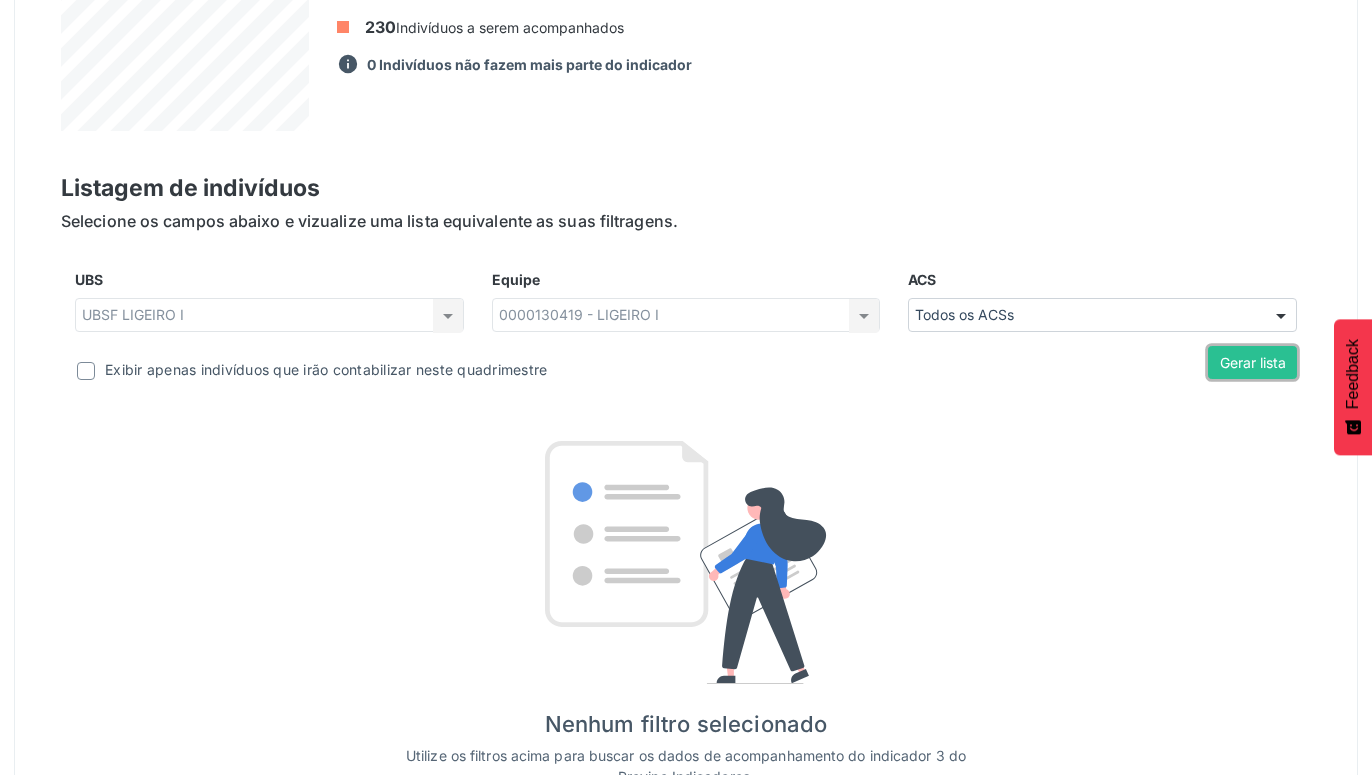 click on "Gerar lista" at bounding box center [1252, 363] 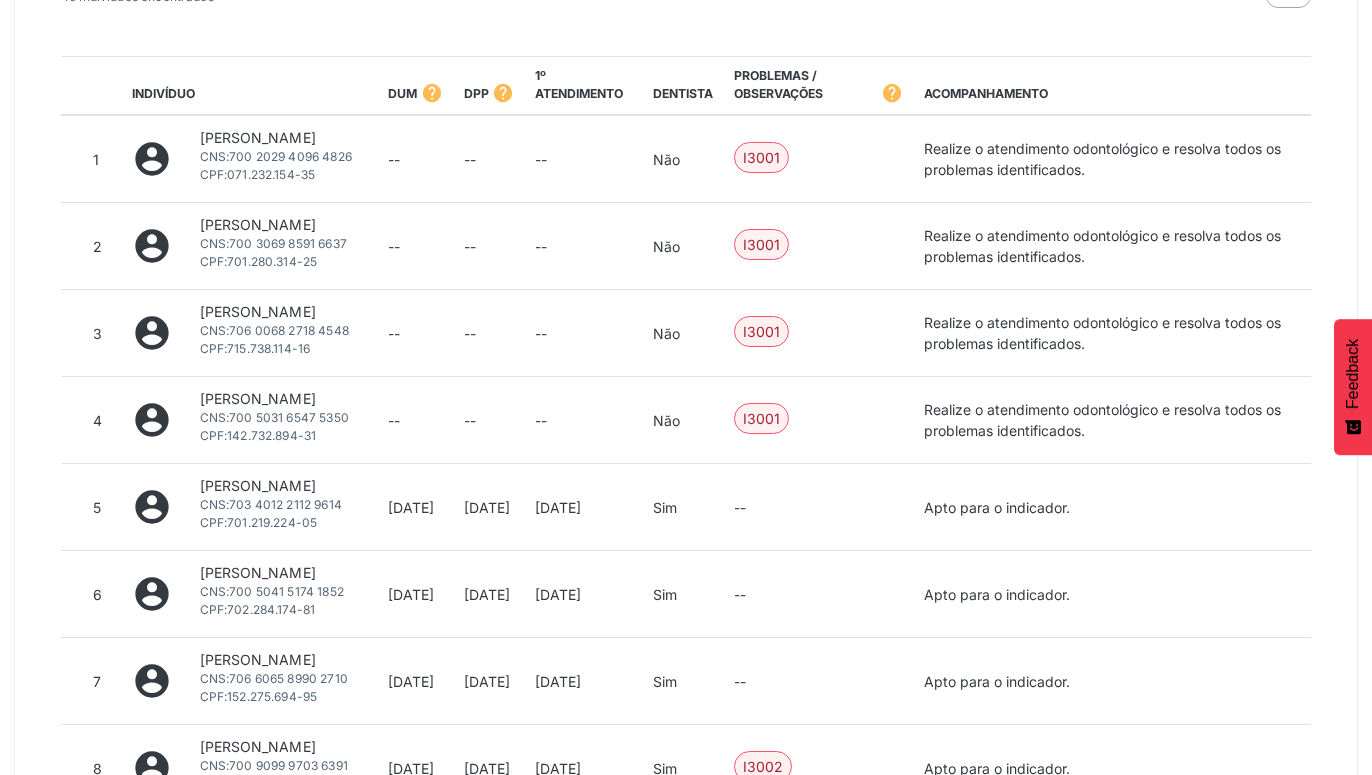 scroll, scrollTop: 1261, scrollLeft: 0, axis: vertical 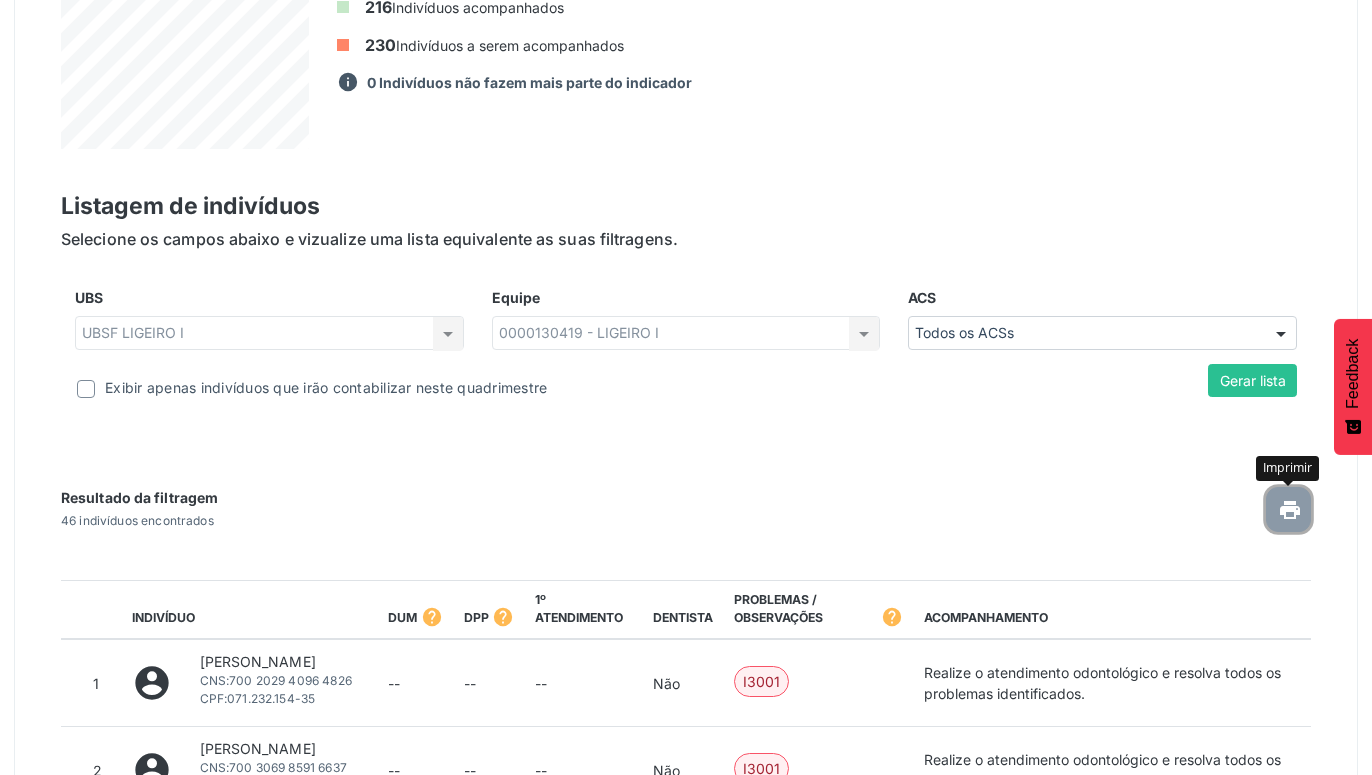 click on "printer" at bounding box center [1288, 509] 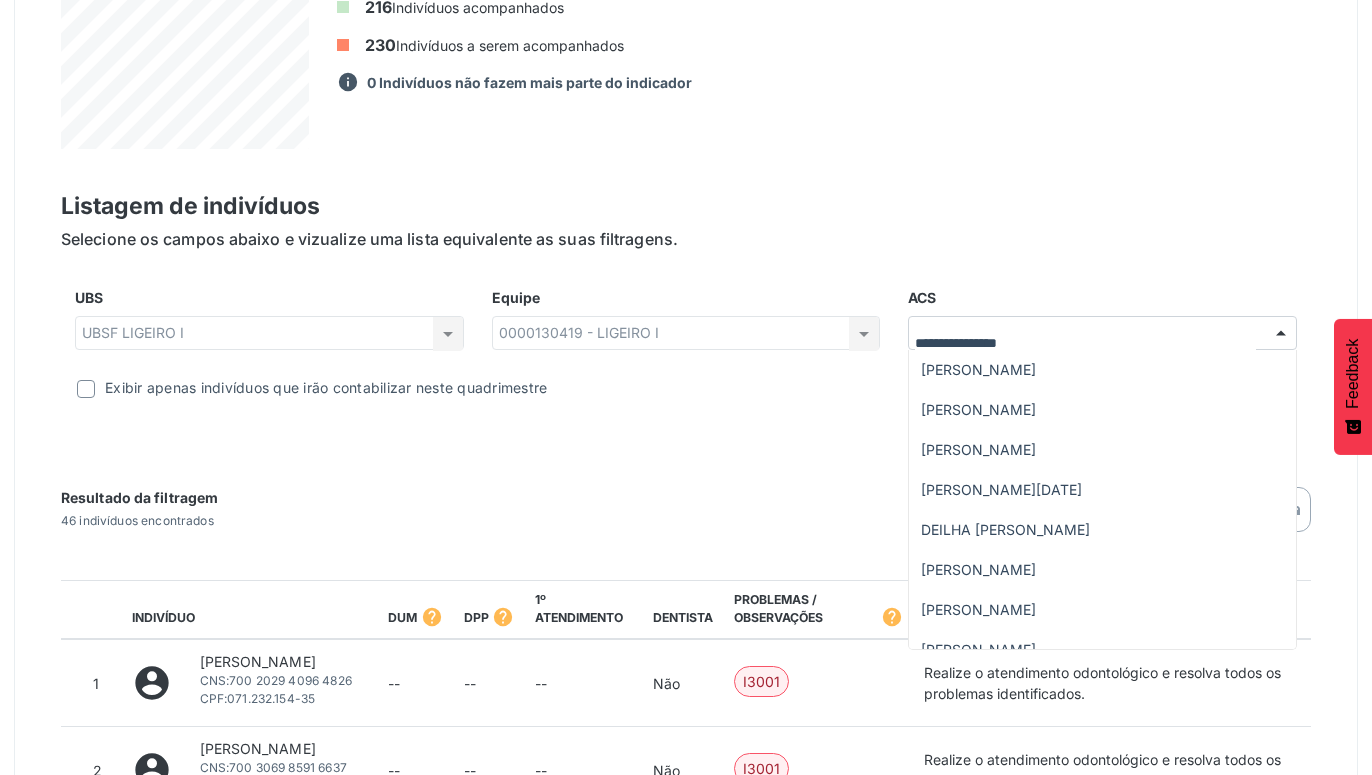 scroll, scrollTop: 261, scrollLeft: 0, axis: vertical 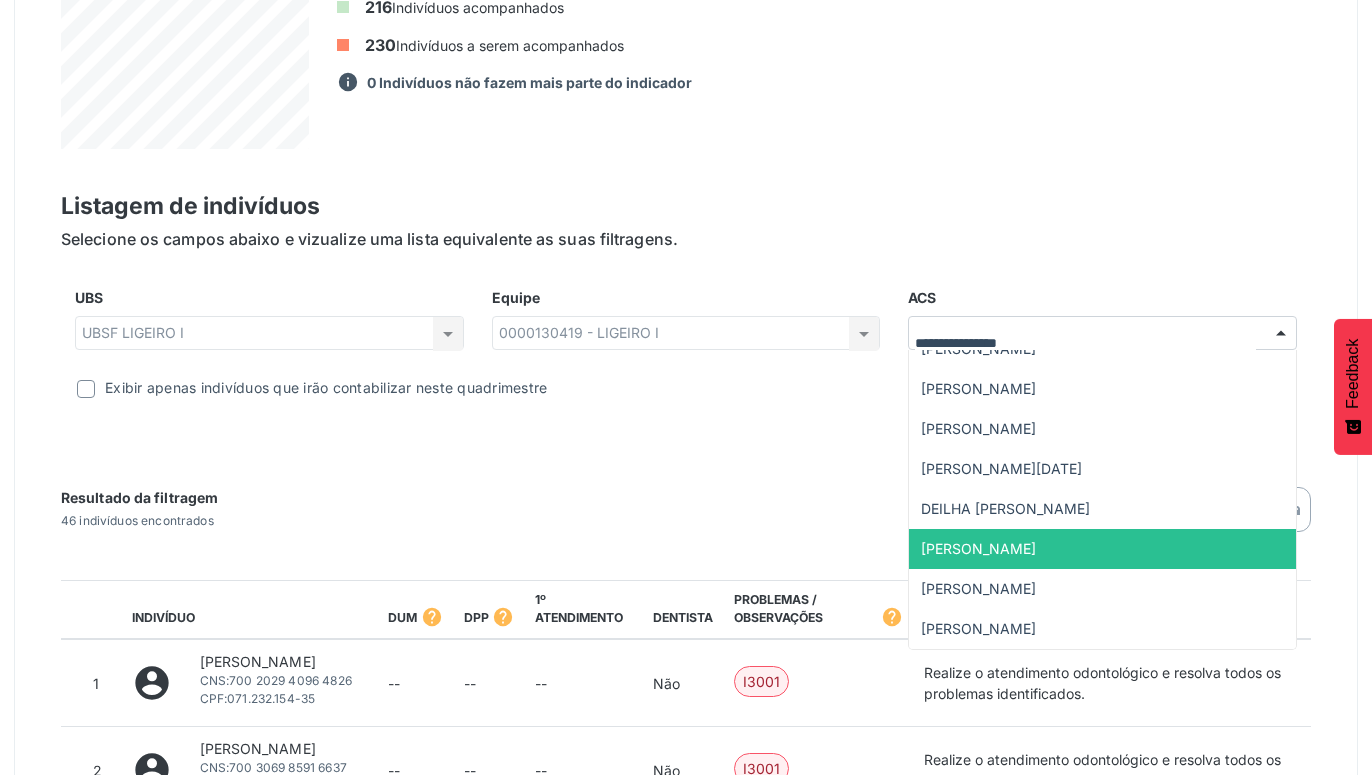 click on "[PERSON_NAME]" at bounding box center [978, 548] 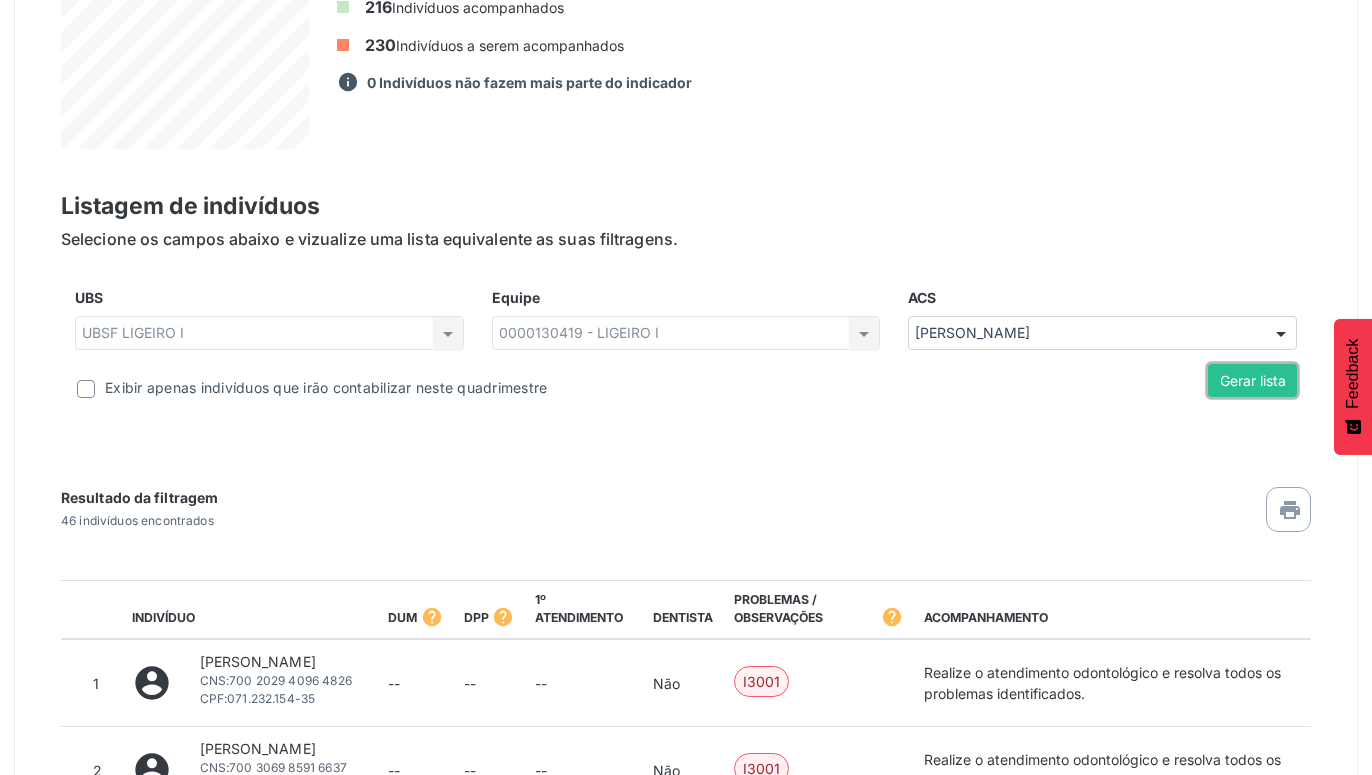 click on "Gerar lista" at bounding box center (1252, 381) 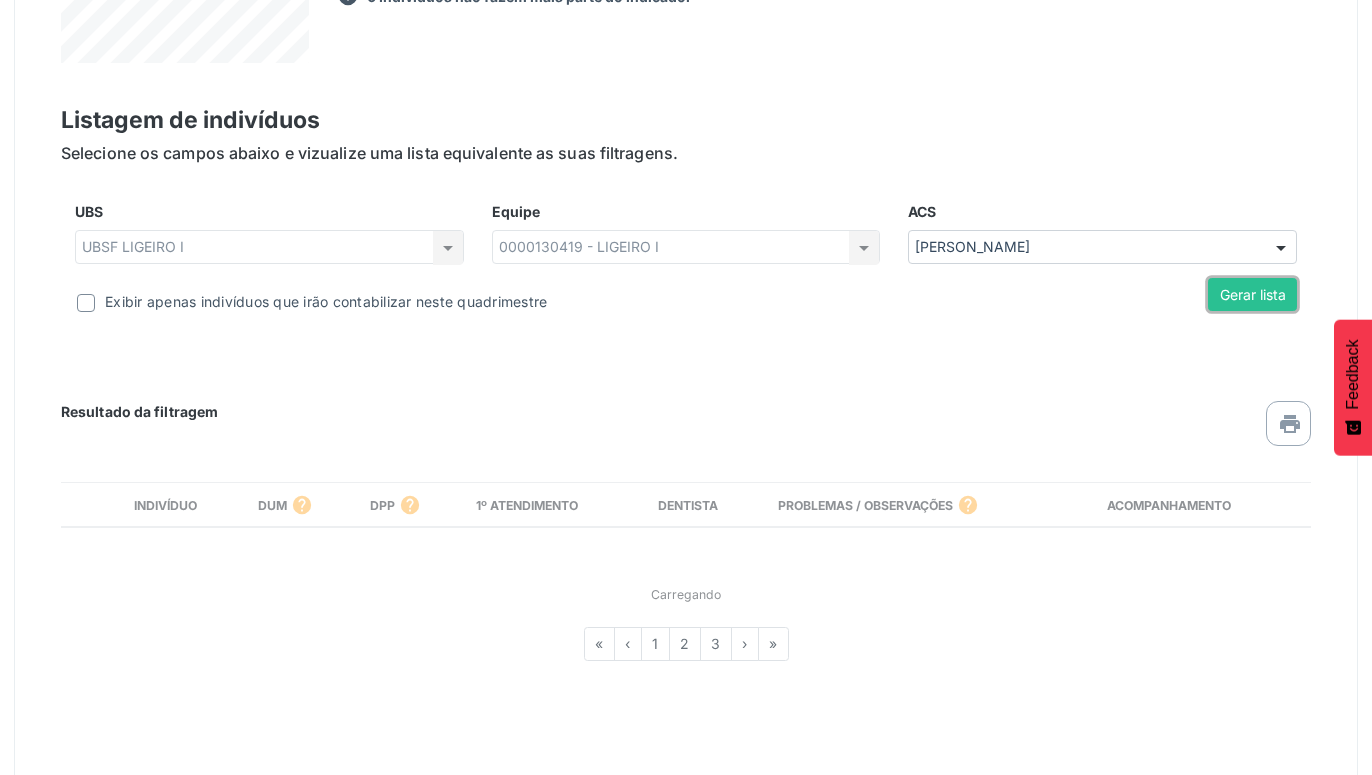 scroll, scrollTop: 822, scrollLeft: 0, axis: vertical 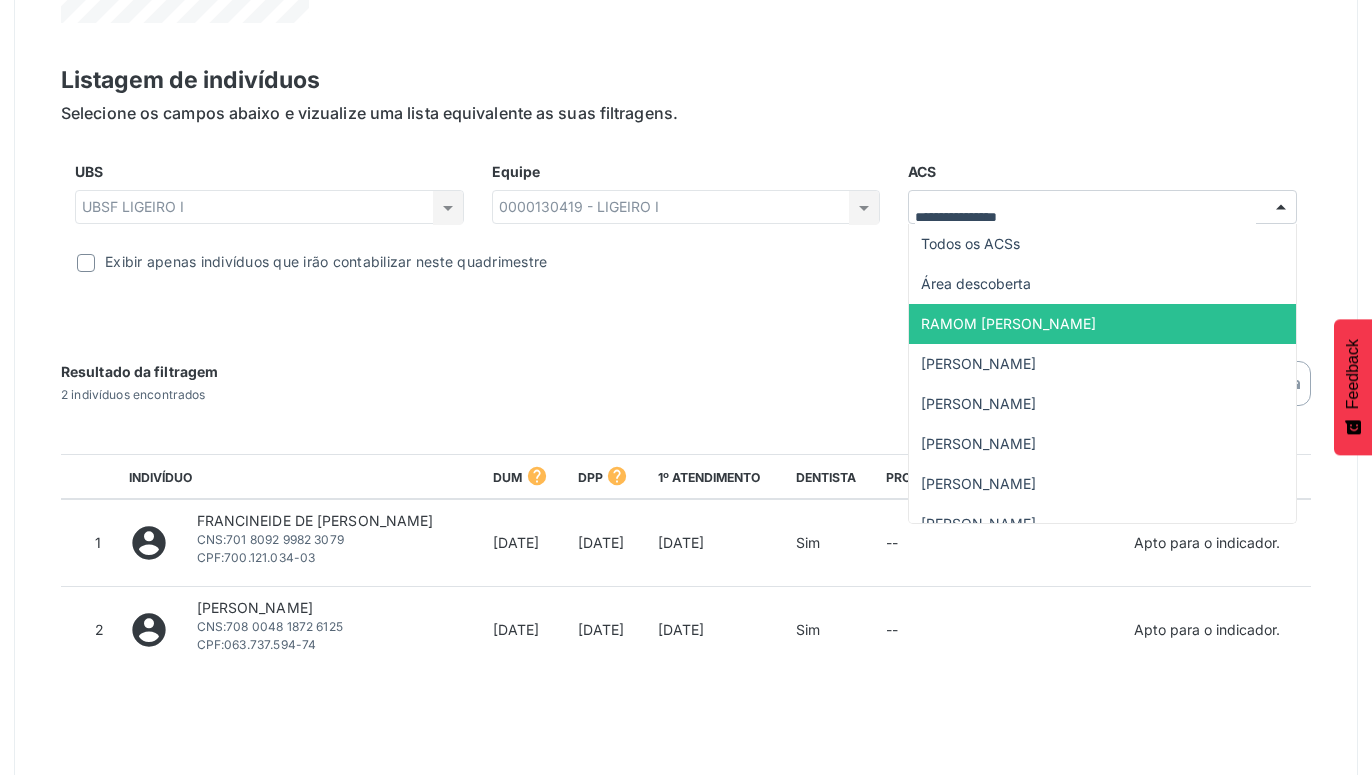 click on "RAMOM [PERSON_NAME]" at bounding box center (1102, 324) 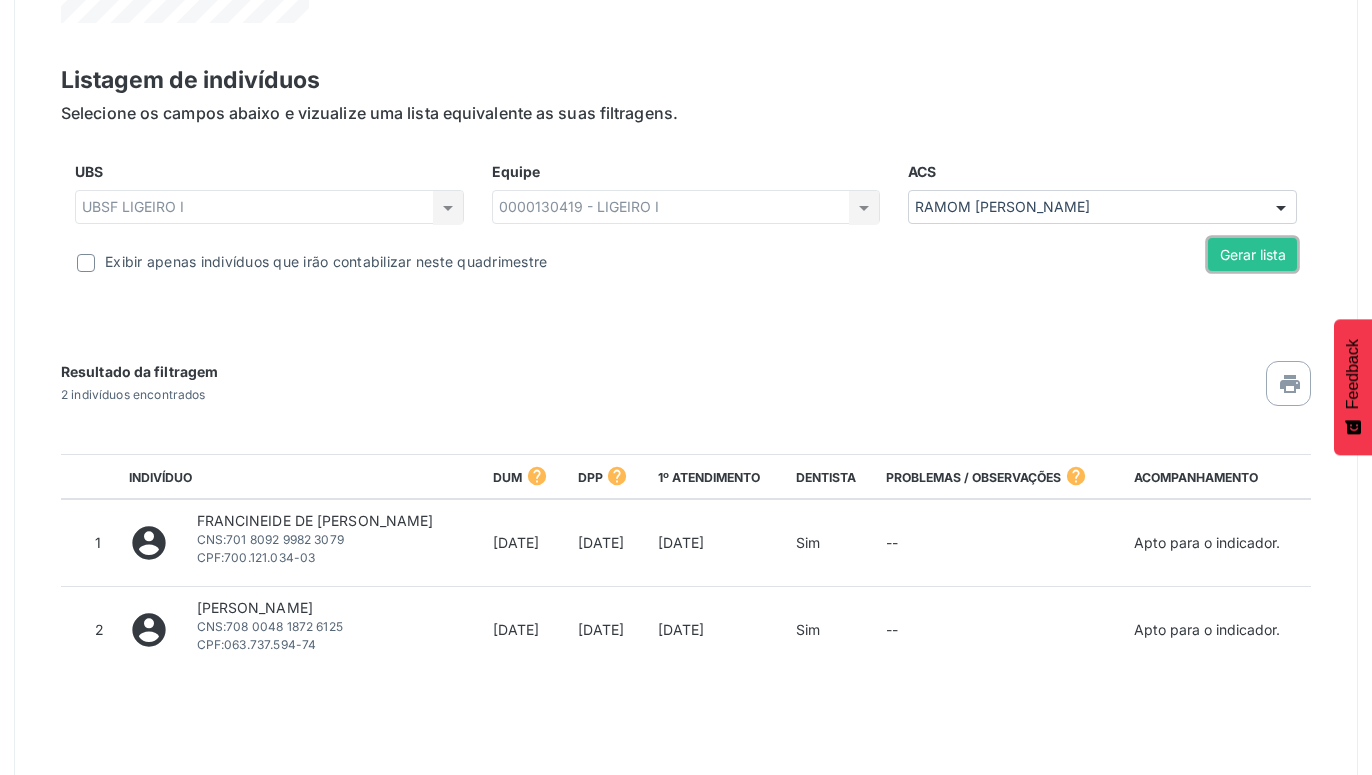 click on "Gerar lista" at bounding box center (1252, 255) 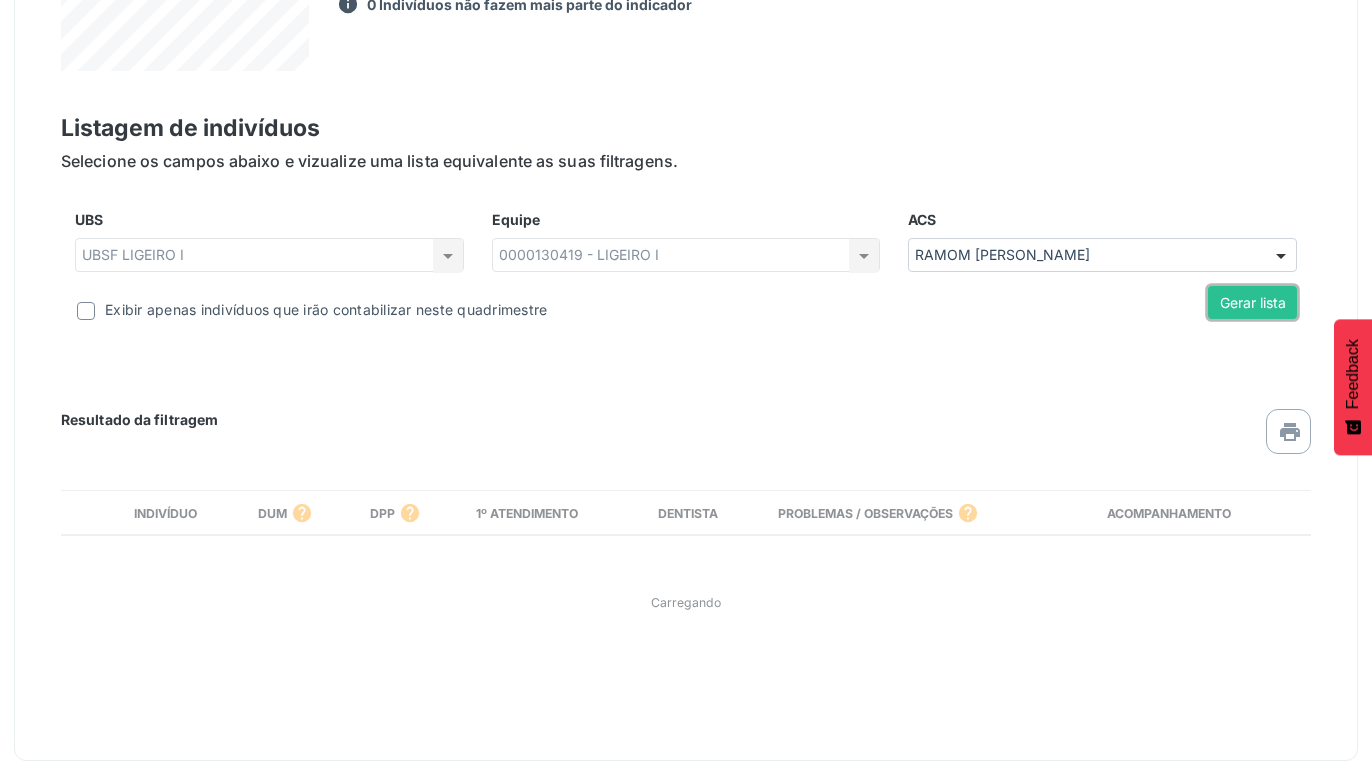 scroll, scrollTop: 774, scrollLeft: 0, axis: vertical 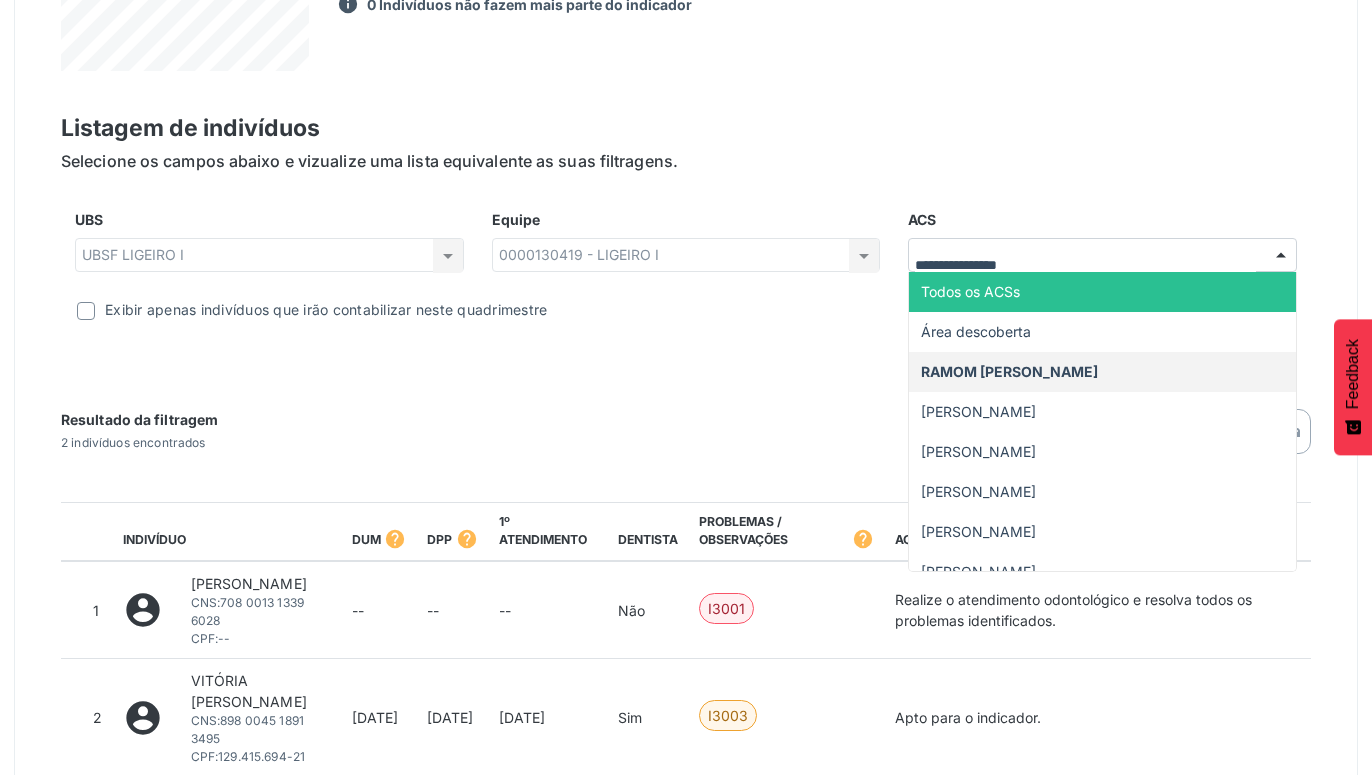 click on "Listagem de indivíduos
Selecione os campos abaixo e vizualize uma lista equivalente as suas filtragens.
UBS
UBSF LIGEIRO I         UBSF LIGEIRO I
Nenhum resultado encontrado para: "   "
Não há nenhuma opção para ser exibida.
Equipe
0000130419 - LIGEIRO I         Todas as equipes   0000130419 - LIGEIRO I
Nenhum resultado encontrado para: "   "
Não há nenhuma opção para ser exibida.
ACS
Todos os ACSs   Área descoberta   [PERSON_NAME]   [PERSON_NAME][DATE] resultado encontrado para: "   "
Gerar lista" at bounding box center [686, 443] 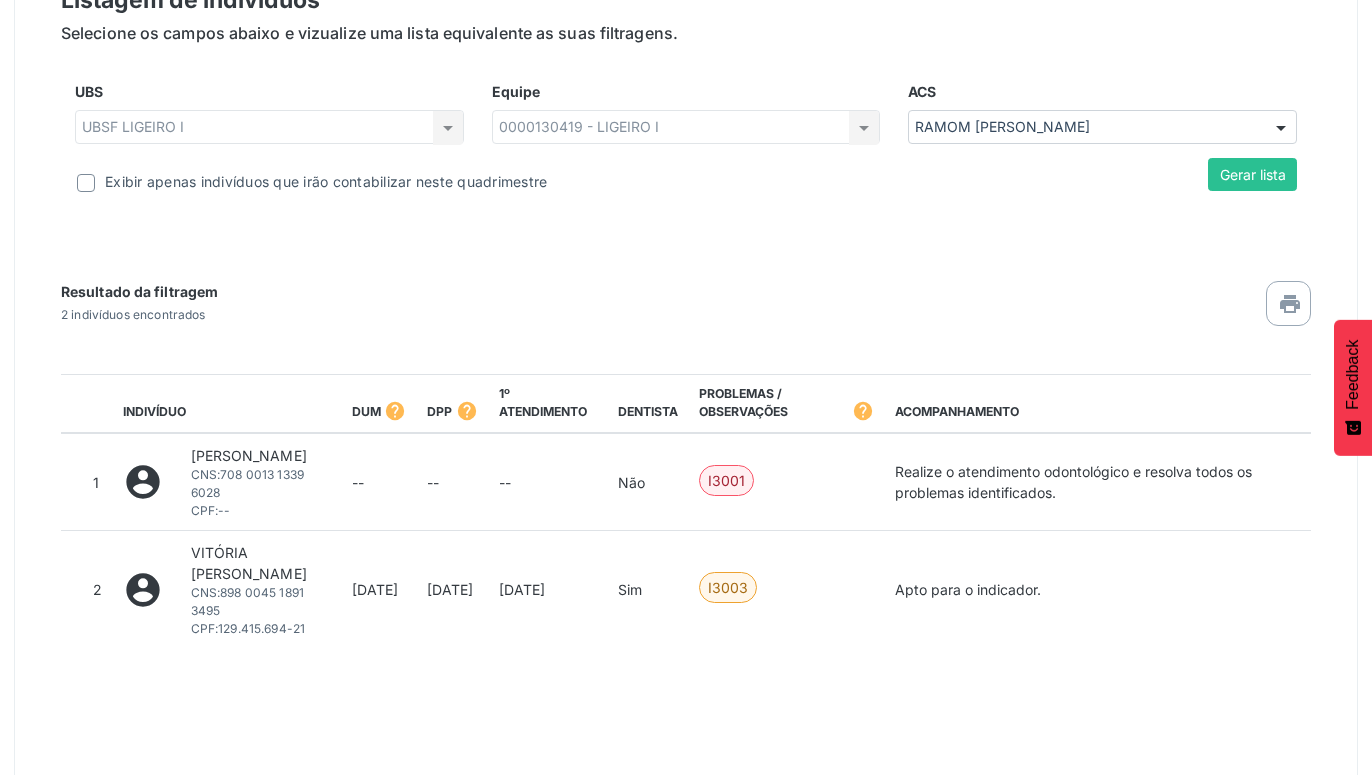 scroll, scrollTop: 914, scrollLeft: 0, axis: vertical 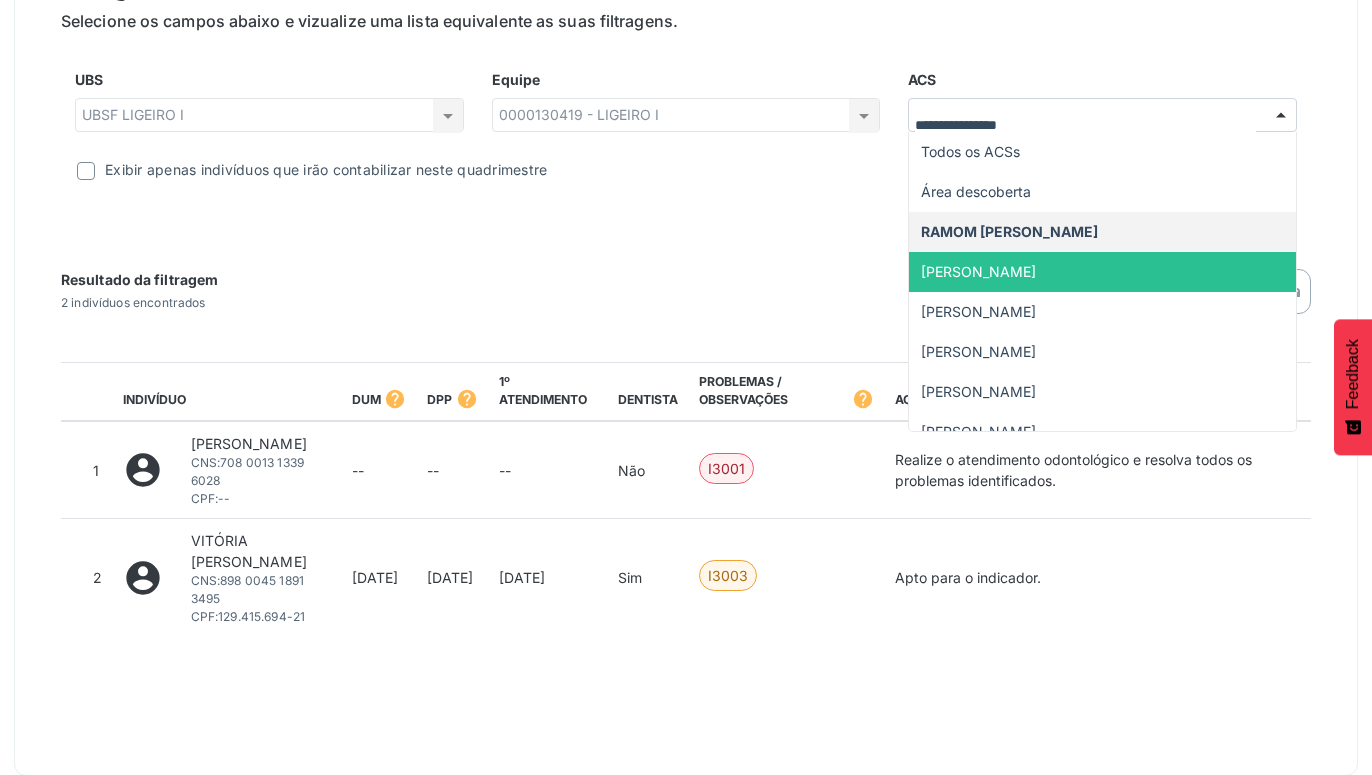 click on "[PERSON_NAME]" at bounding box center [978, 271] 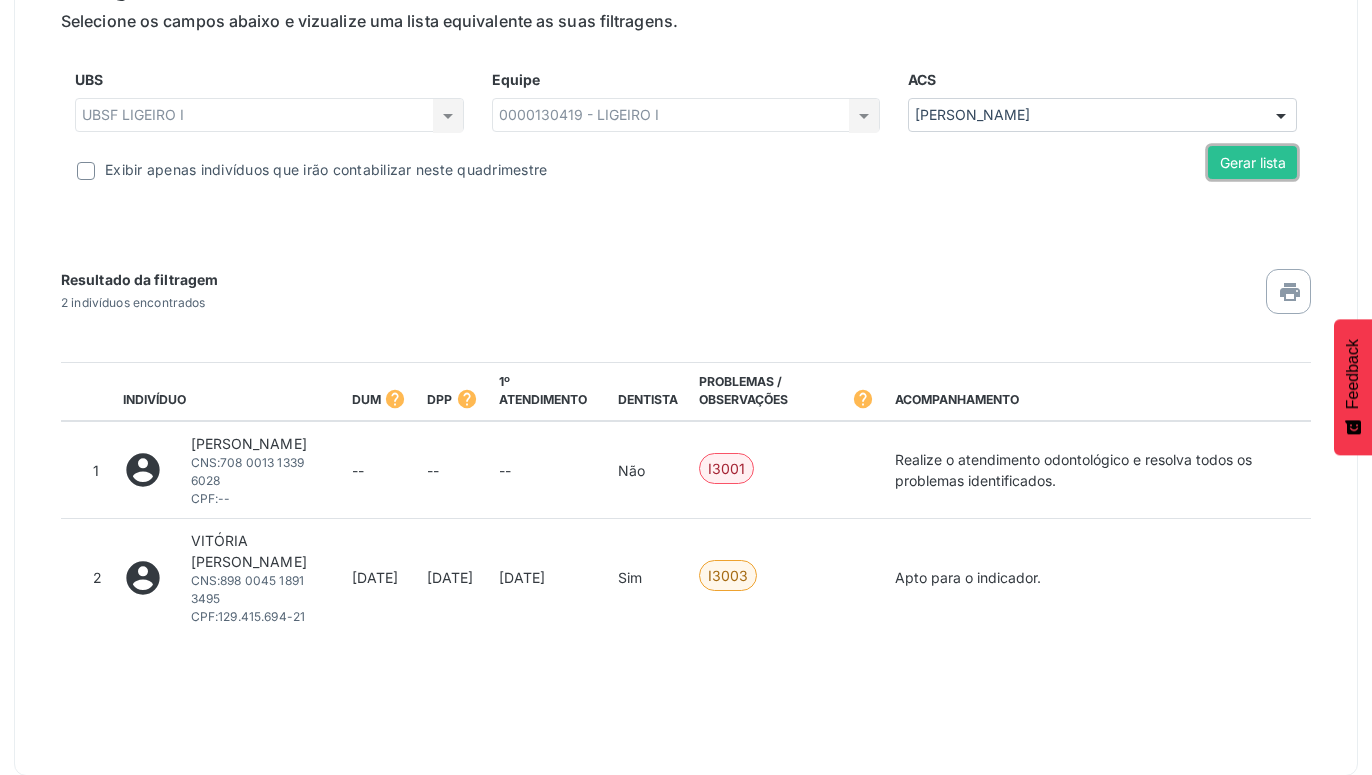 click on "Gerar lista" at bounding box center [1252, 163] 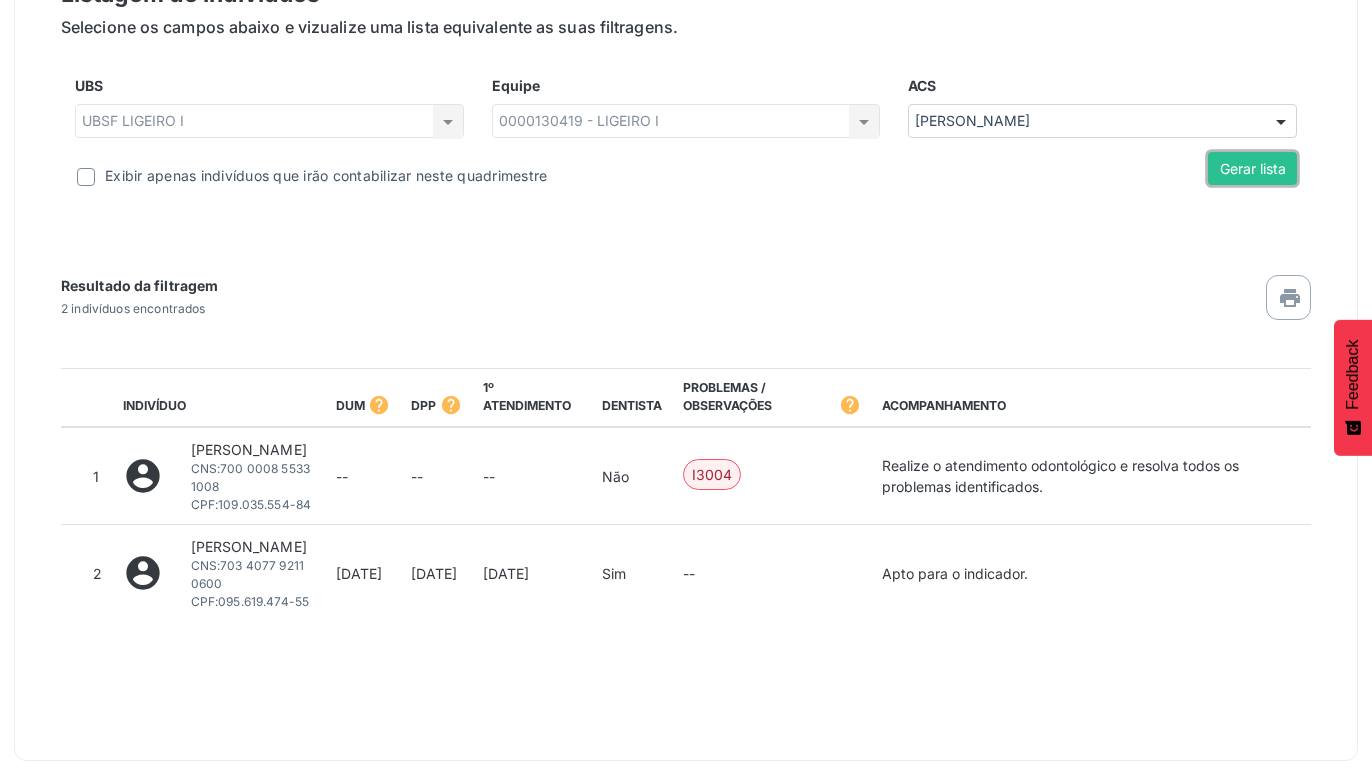 scroll, scrollTop: 950, scrollLeft: 0, axis: vertical 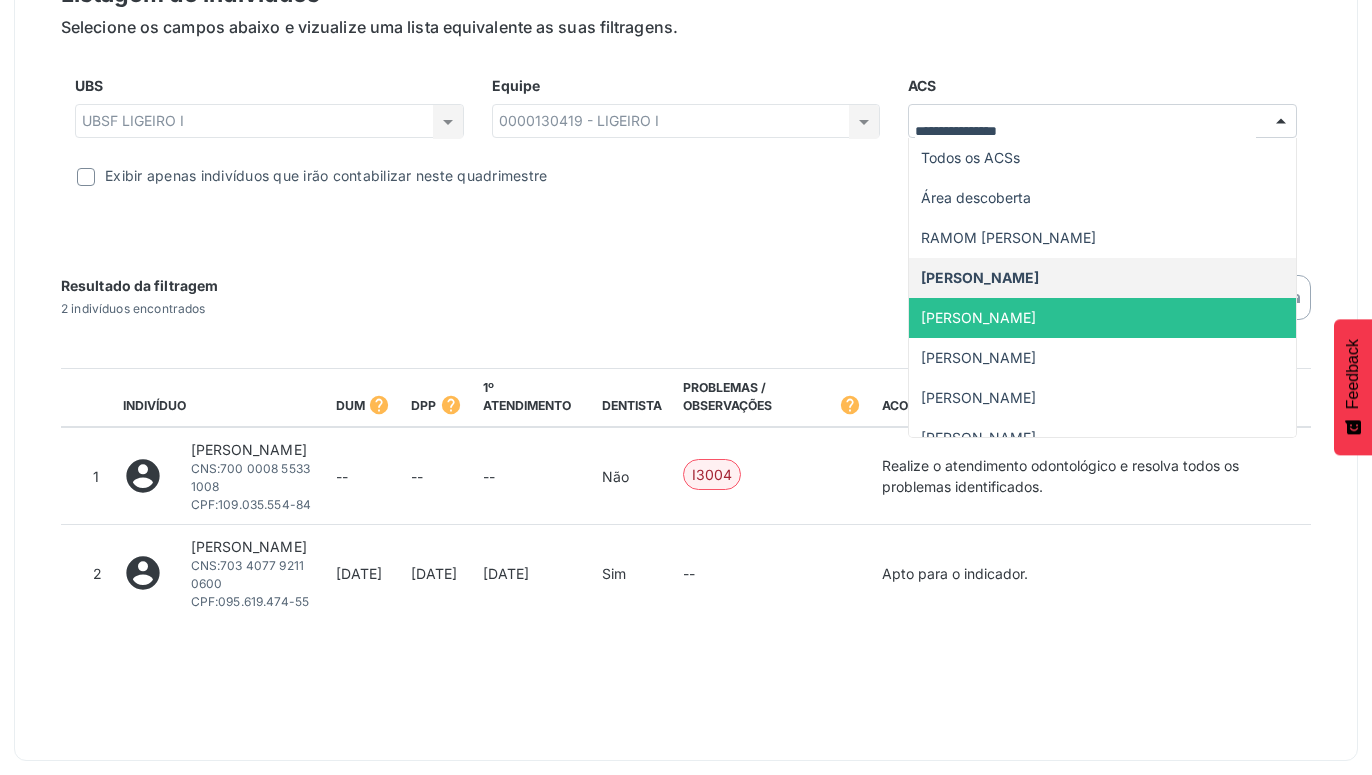 click on "[PERSON_NAME]" at bounding box center (1102, 318) 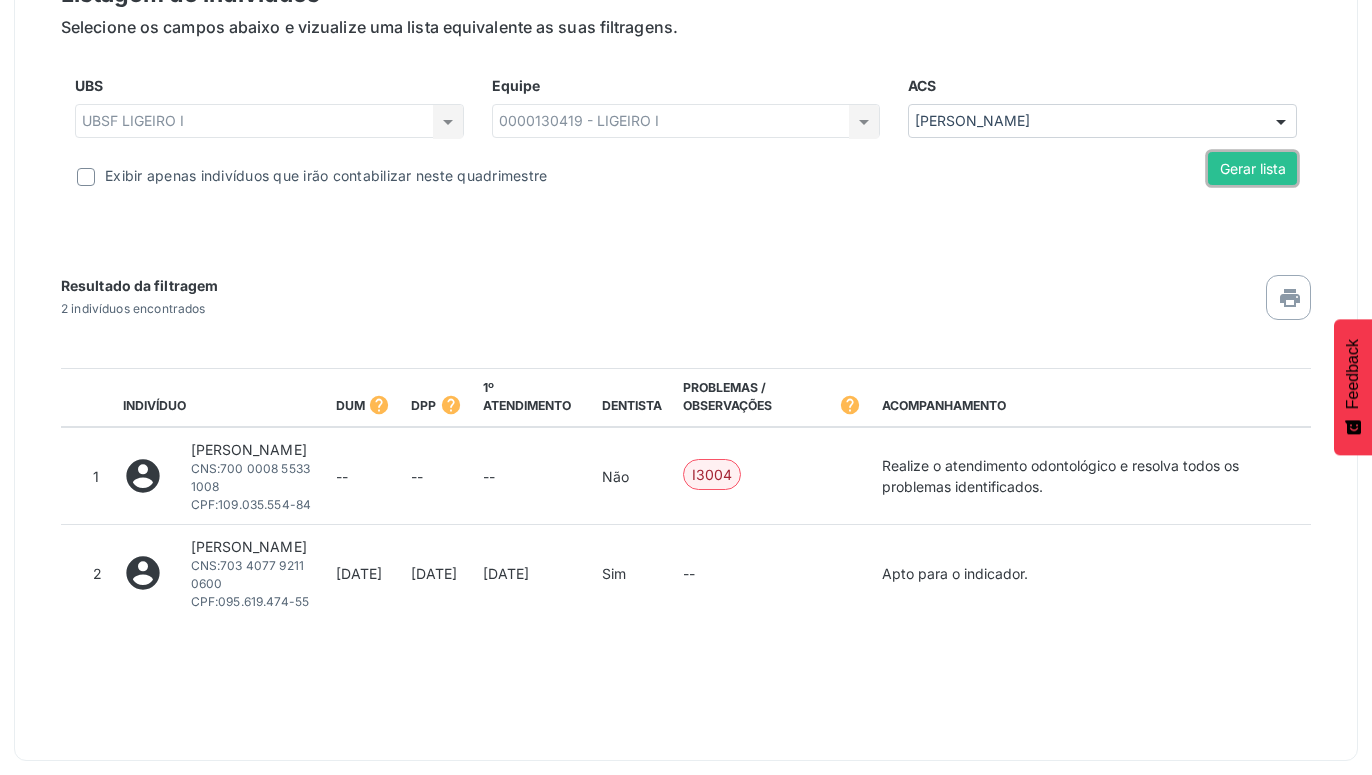 click on "Gerar lista" at bounding box center (1252, 169) 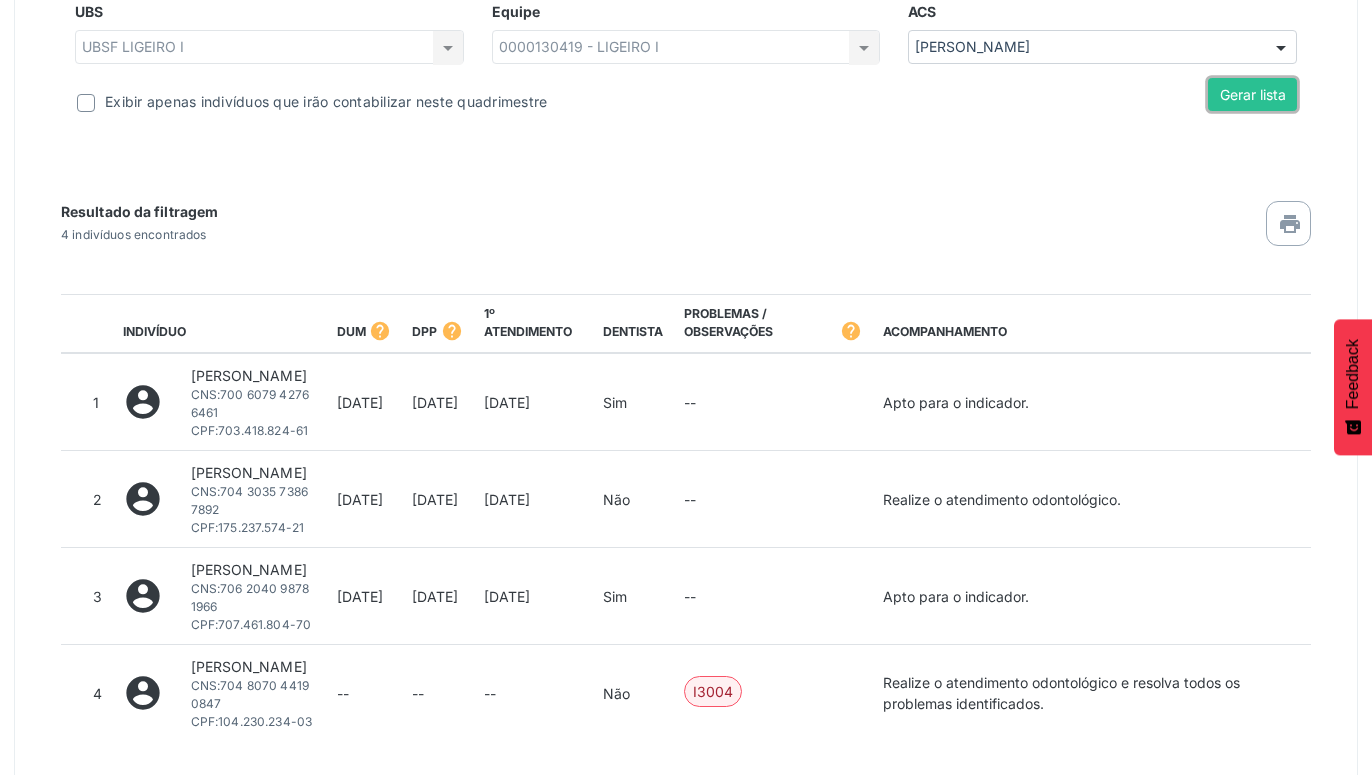 scroll, scrollTop: 978, scrollLeft: 0, axis: vertical 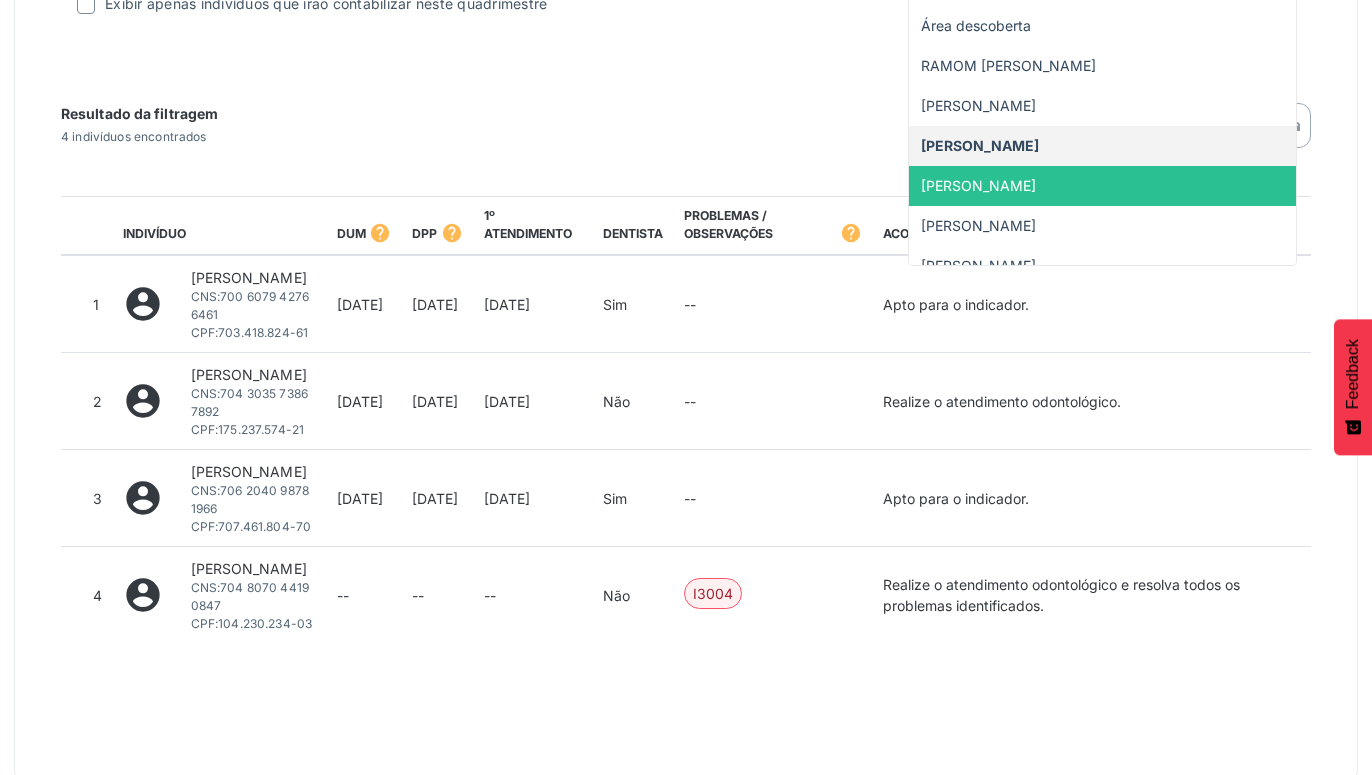 click on "[PERSON_NAME]" at bounding box center (978, 185) 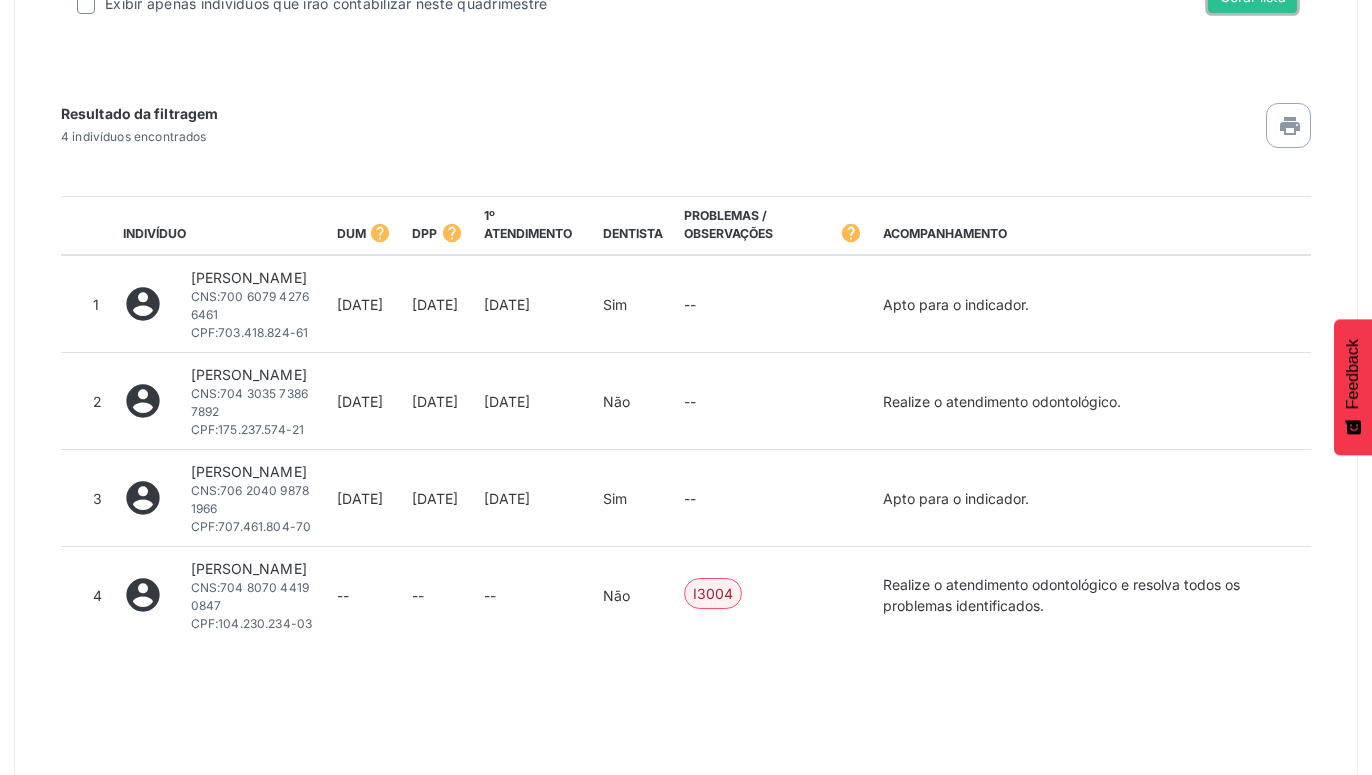 click on "Gerar lista" at bounding box center [1252, -3] 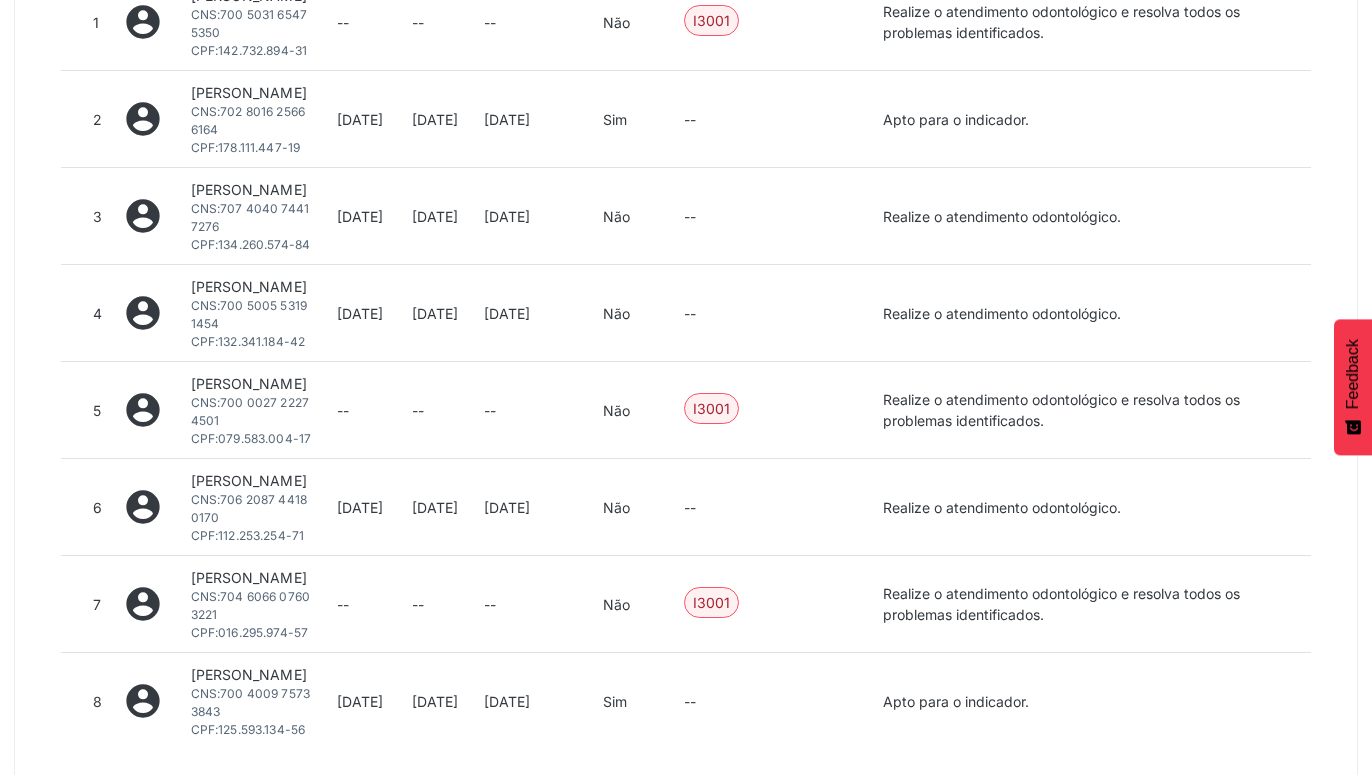 scroll, scrollTop: 1182, scrollLeft: 0, axis: vertical 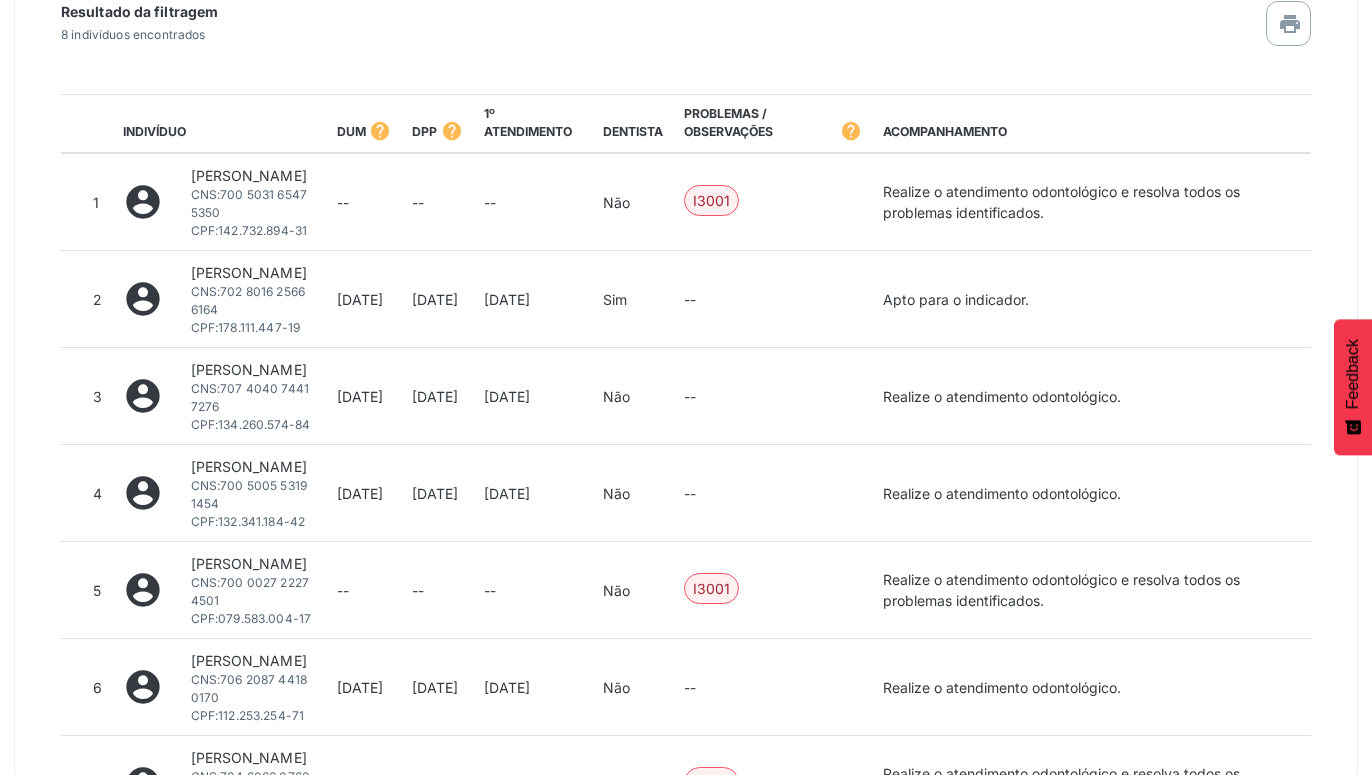 drag, startPoint x: 421, startPoint y: 489, endPoint x: 413, endPoint y: 403, distance: 86.37129 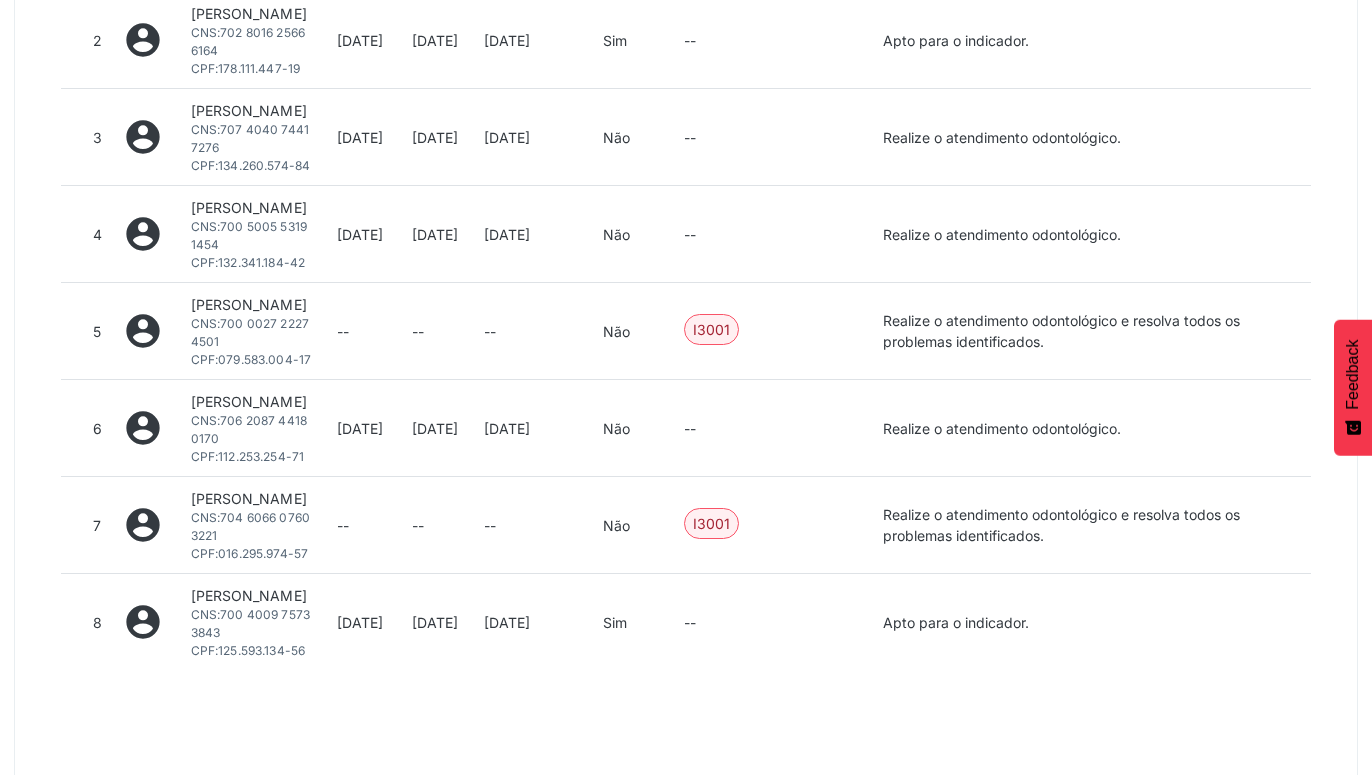 scroll, scrollTop: 1488, scrollLeft: 0, axis: vertical 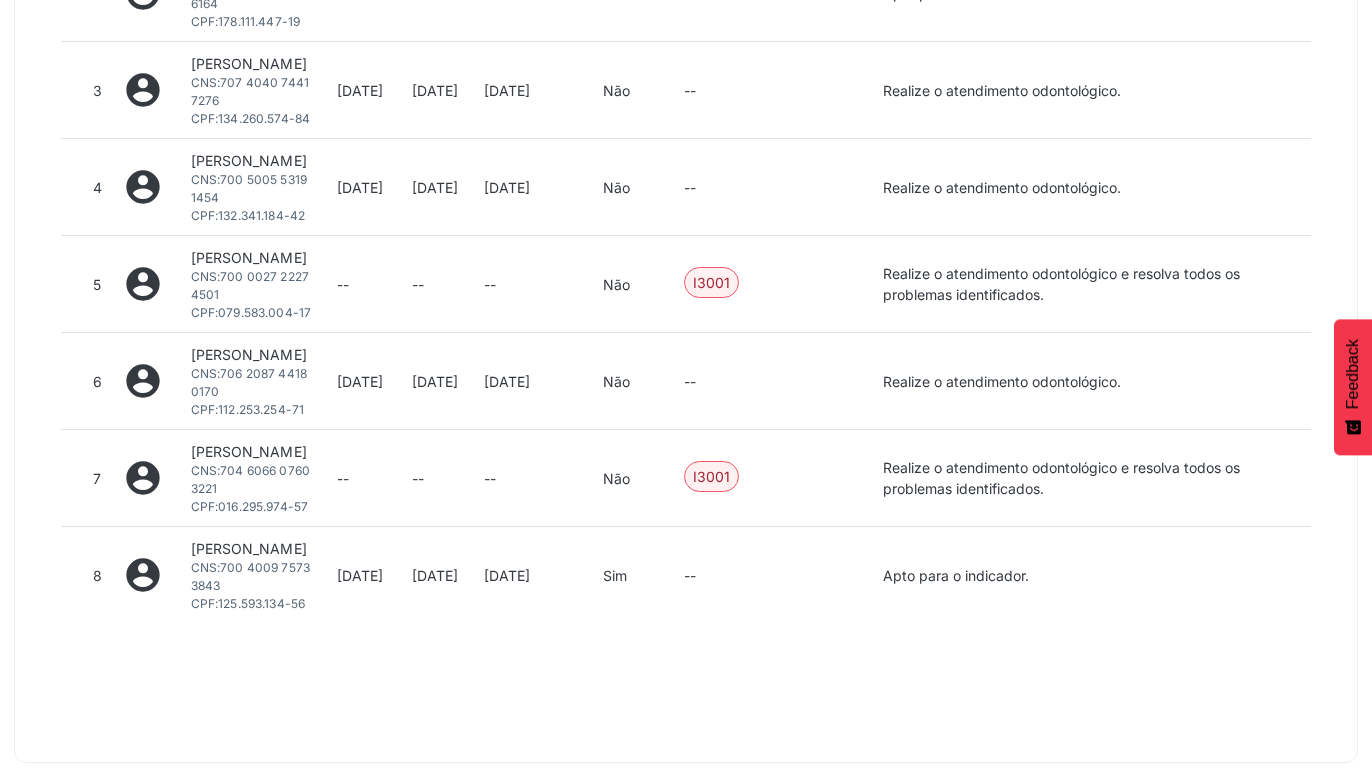 click on "Indicador 1
Indicador 2
Indicador 3
Indicador 4
Indicador 5
Indicador 6
Indicador 7
Pré-[DATE] odontologia
Proporção de gestantes com atendimento odontológico realizado.
person
Total de indivíduos do quadrimestre atual:
446
216
Indivíduos acompanhados
230
Indivíduos a serem acompanhados
information
0
Indivíduos não fazem mais parte do indicador
Listagem de indivíduos
Selecione os campos abaixo e vizualize uma lista equivalente as suas filtragens.
UBS
UBSF LIGEIRO I         UBSF LIGEIRO I
Nenhum resultado encontrado para: "   "
Não há nenhuma opção para ser exibida.
Equipe
0000130419 - LIGEIRO I         Todas as equipes   0000130419 - LIGEIRO I" at bounding box center (686, -170) 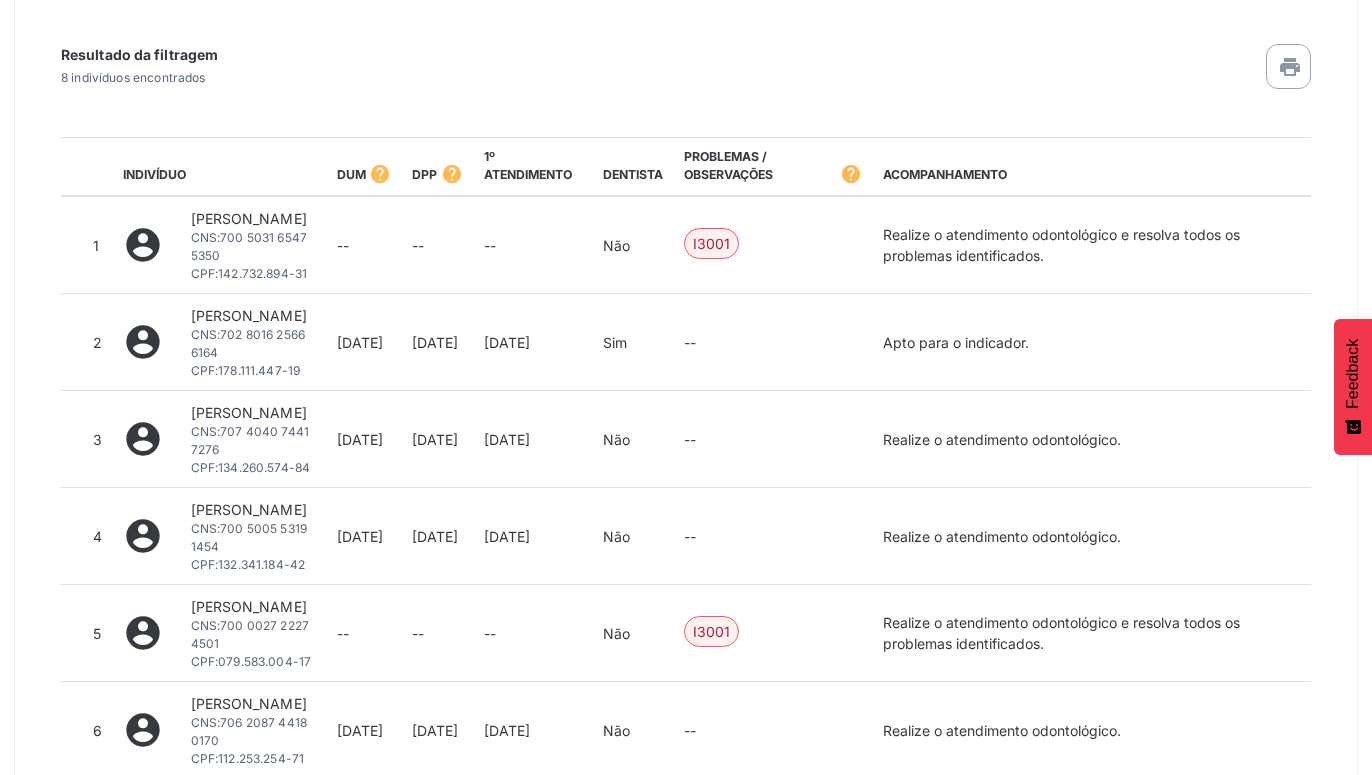 scroll, scrollTop: 978, scrollLeft: 0, axis: vertical 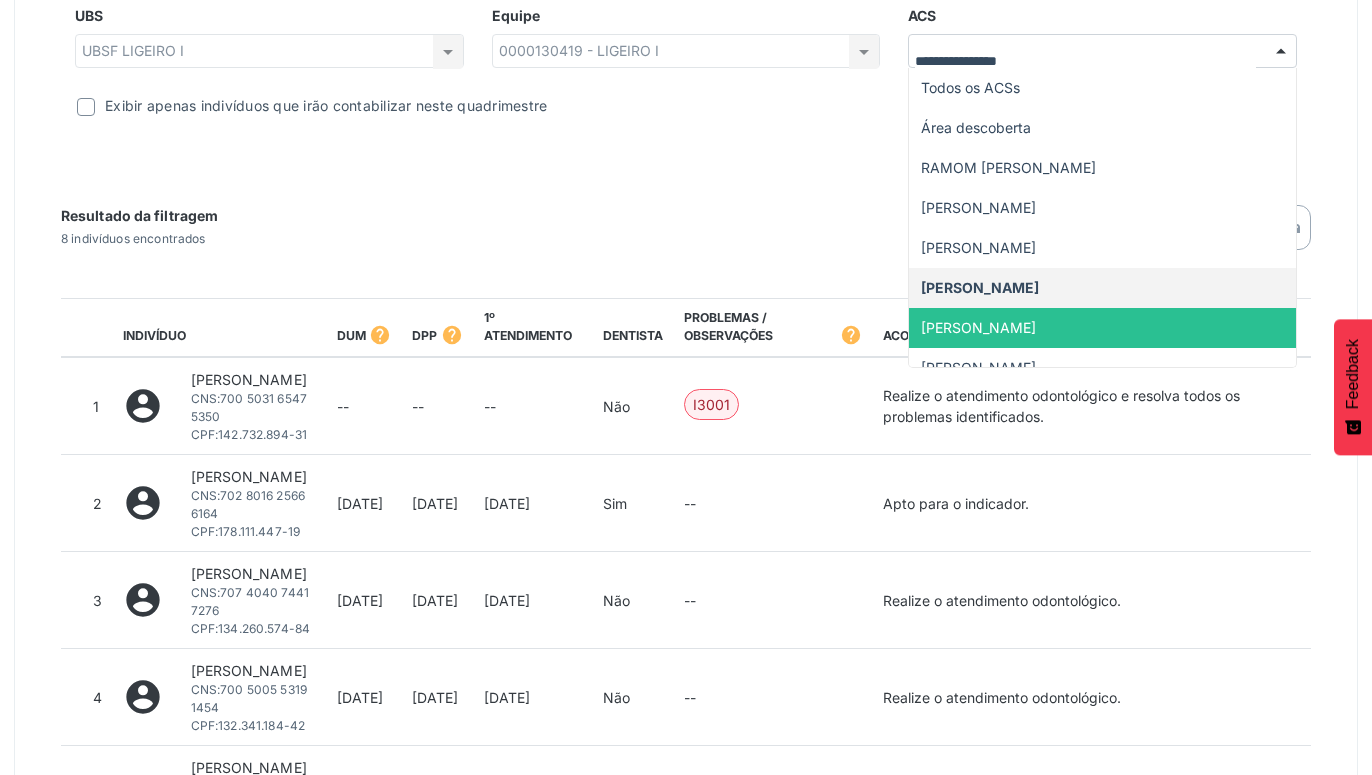 click on "[PERSON_NAME]" at bounding box center [978, 327] 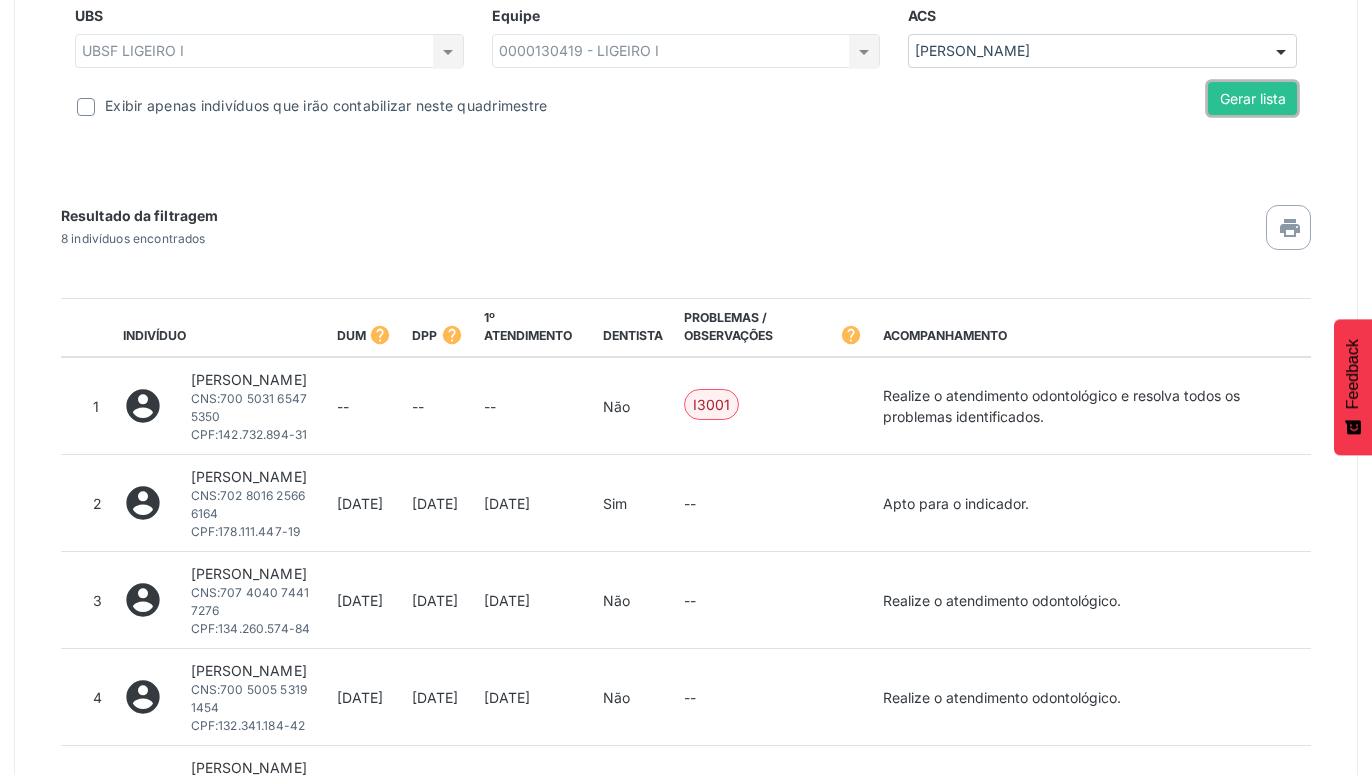 click on "Gerar lista" at bounding box center (1252, 99) 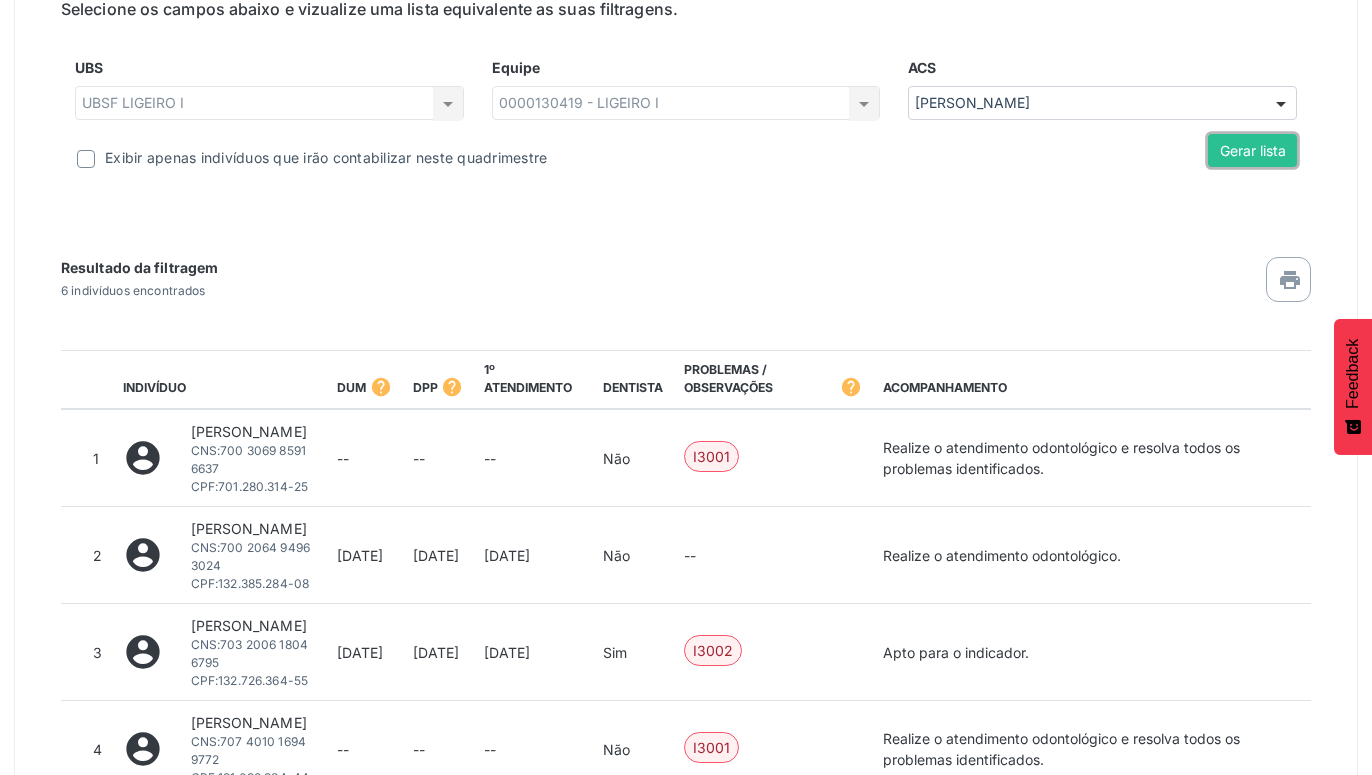 scroll, scrollTop: 876, scrollLeft: 0, axis: vertical 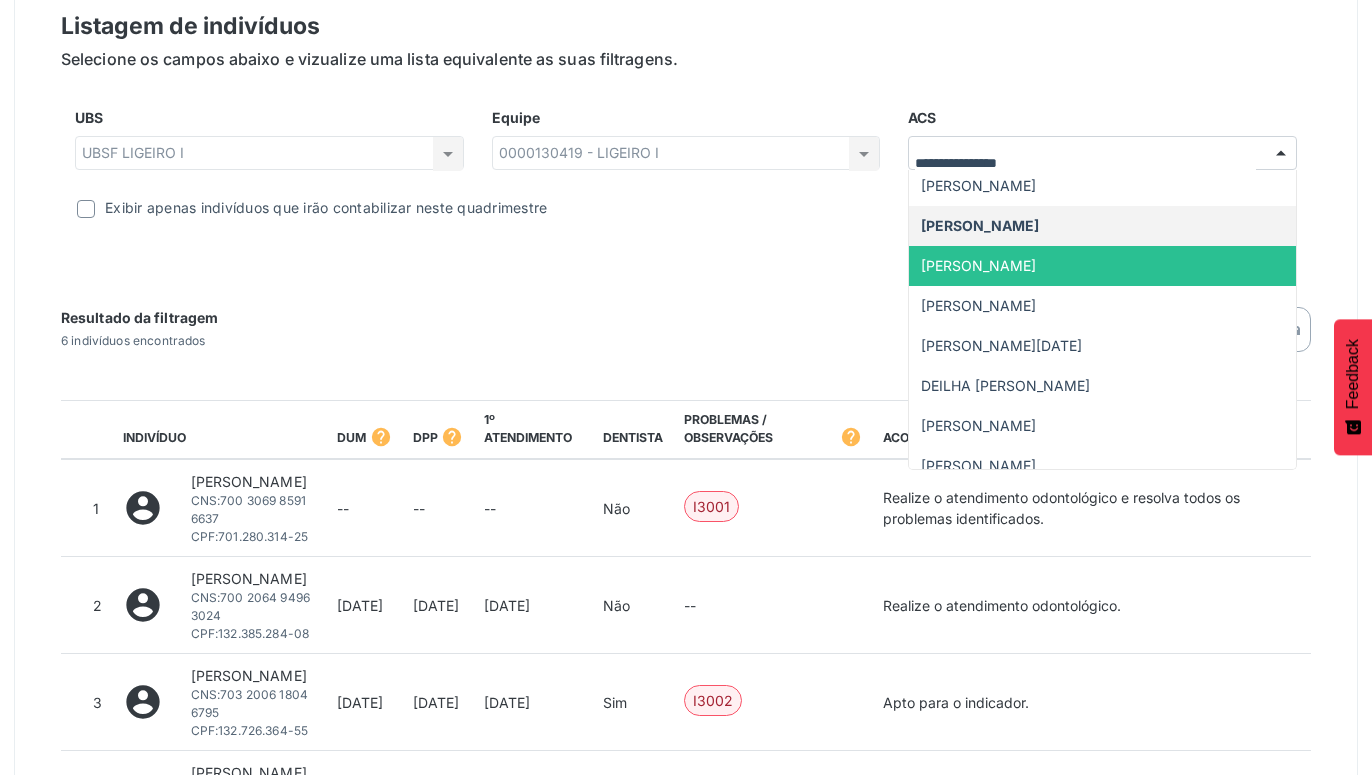 click on "[PERSON_NAME]" at bounding box center [1102, 266] 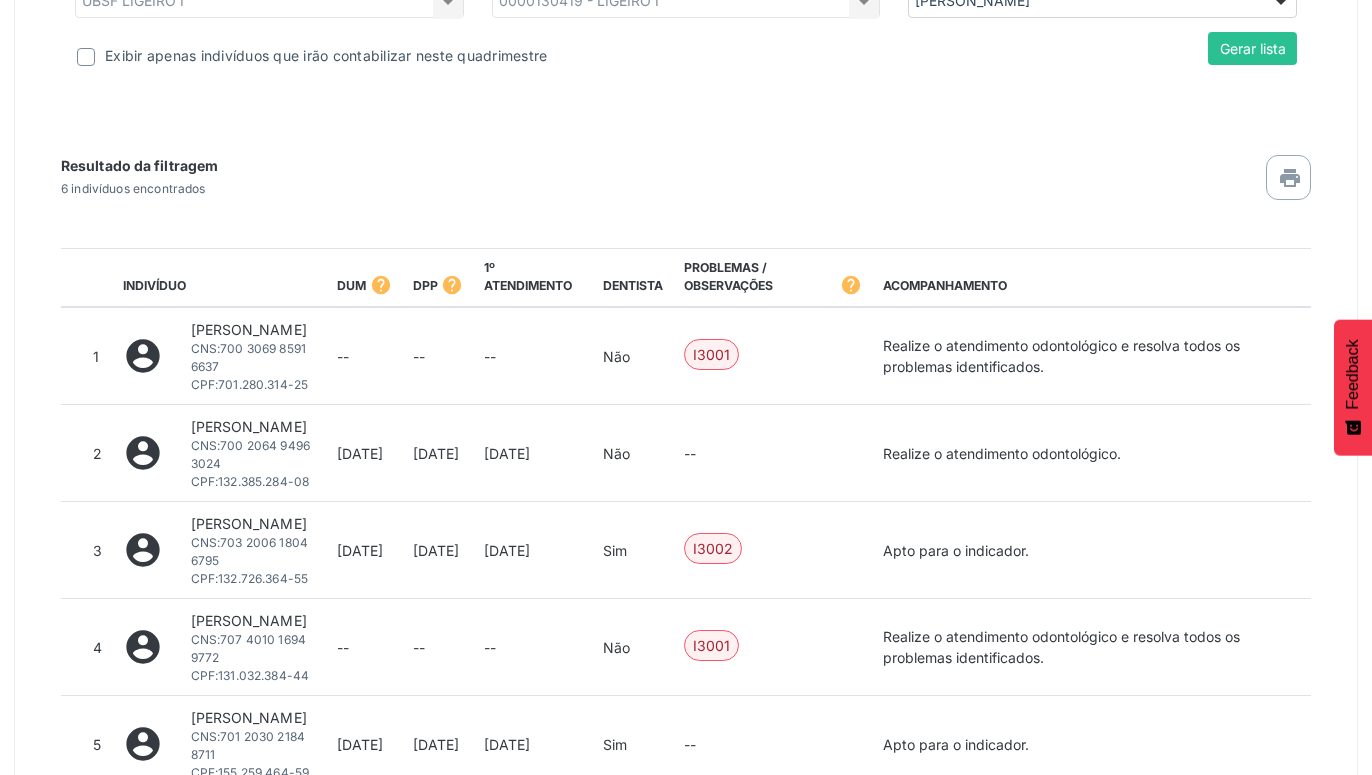 scroll, scrollTop: 978, scrollLeft: 0, axis: vertical 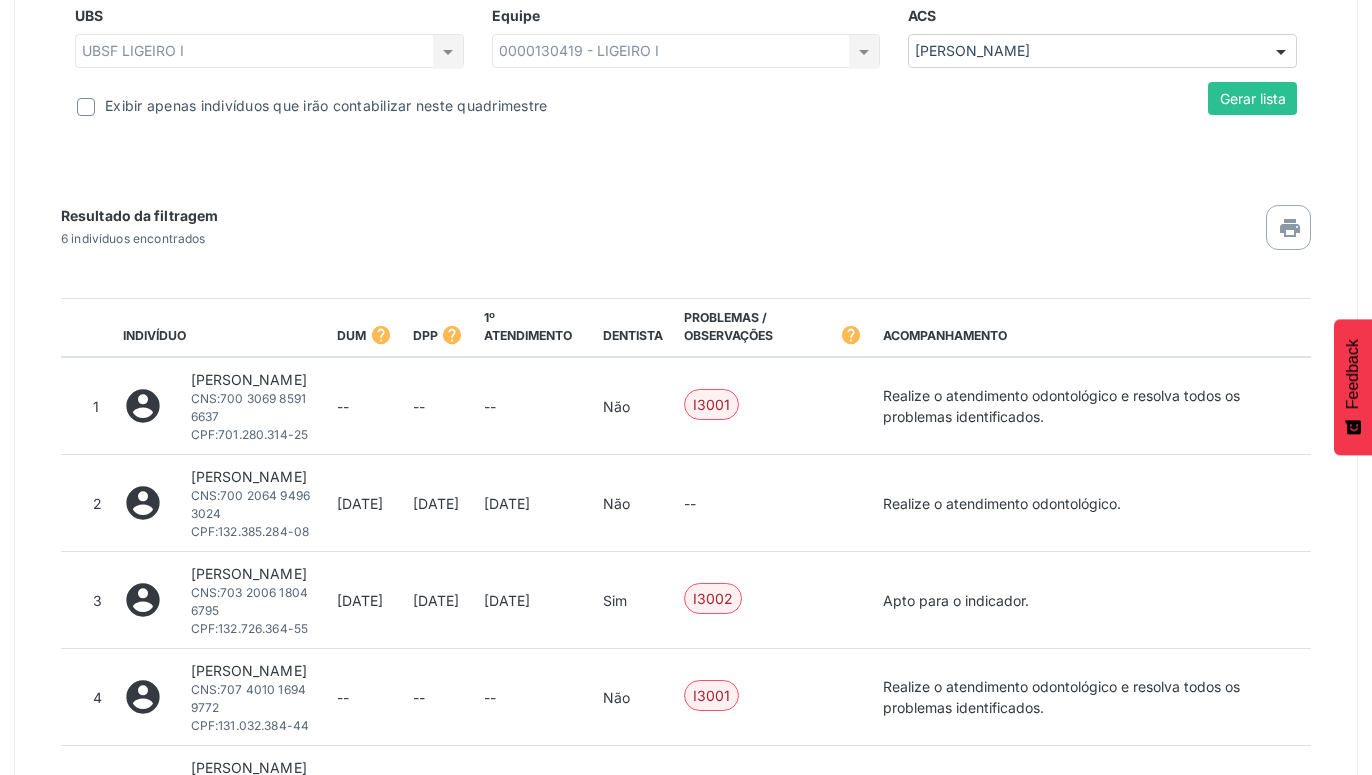 click on "Resultado da filtragem
6
indivíduos encontrados
printer" at bounding box center [686, 213] 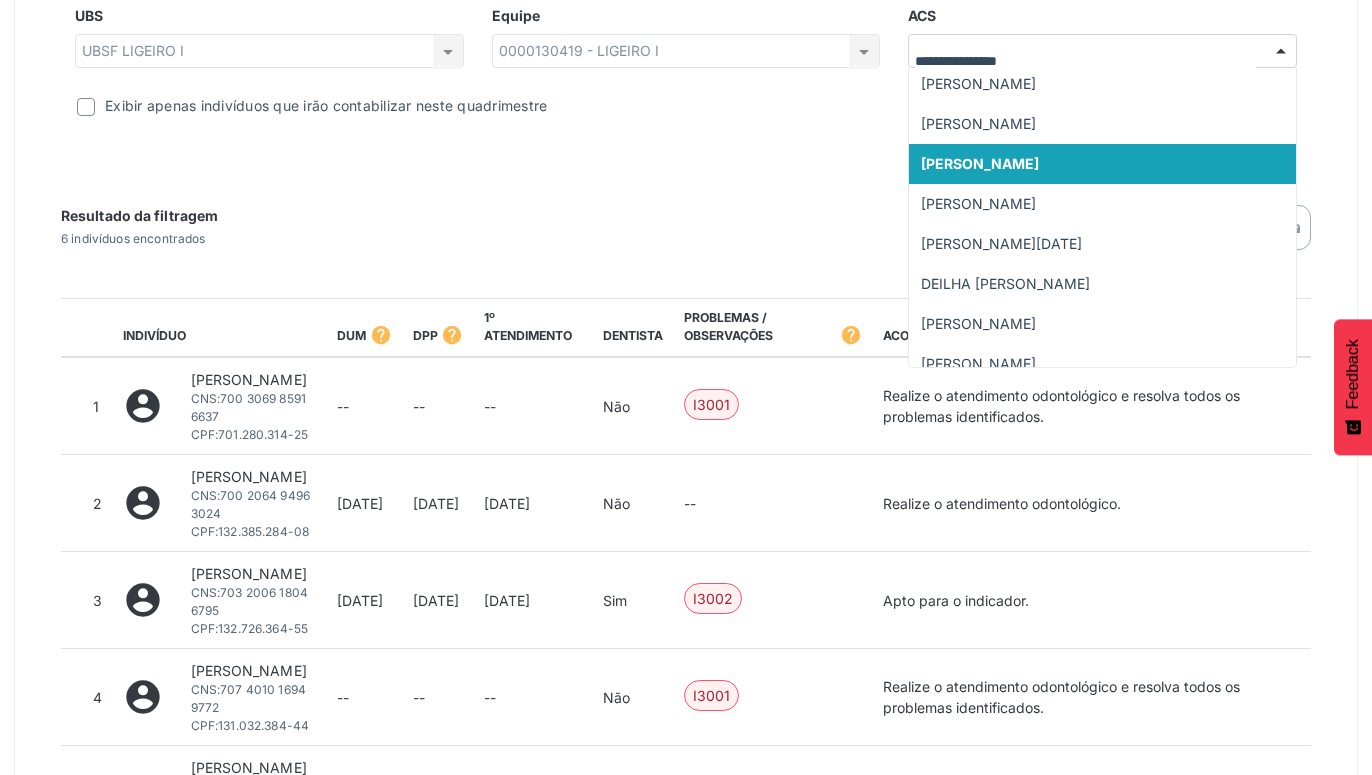 scroll, scrollTop: 204, scrollLeft: 0, axis: vertical 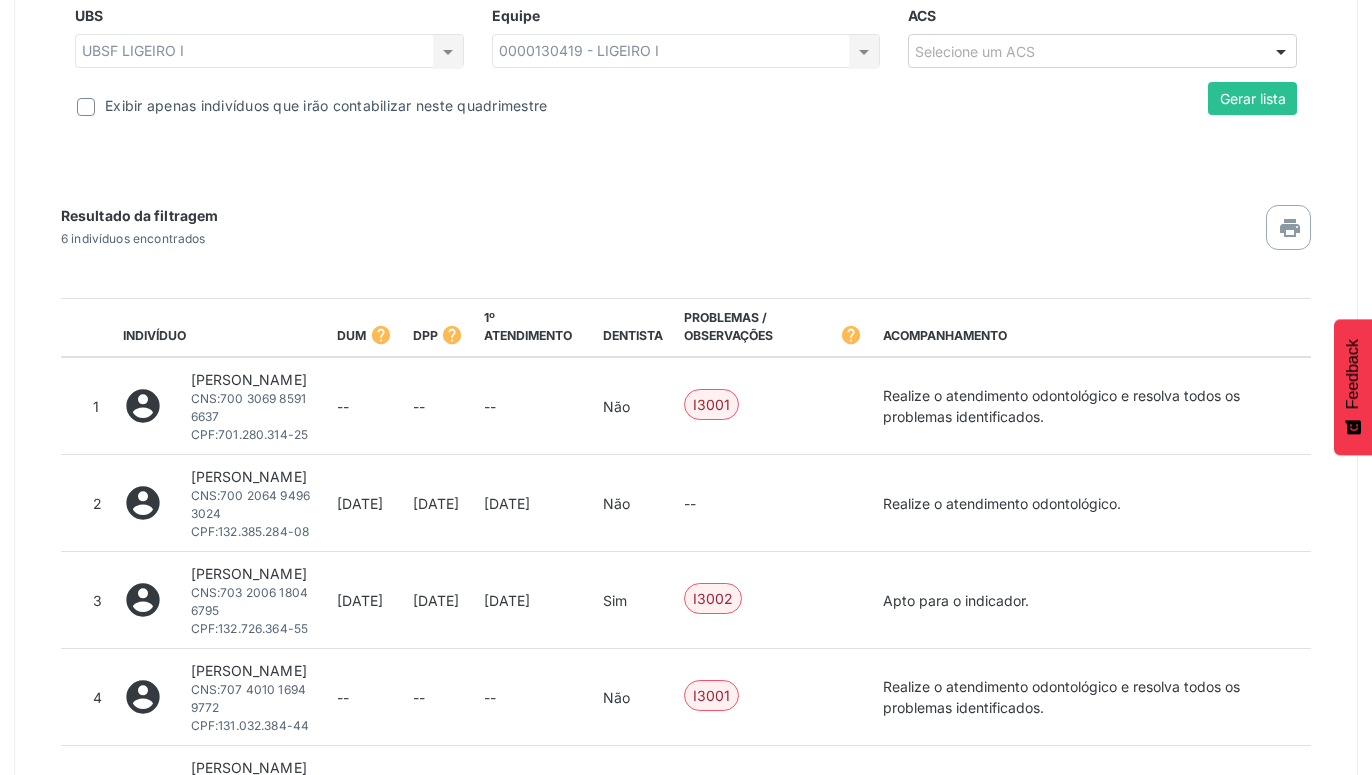 click on "Resultado da filtragem
6
indivíduos encontrados
printer" at bounding box center [686, 213] 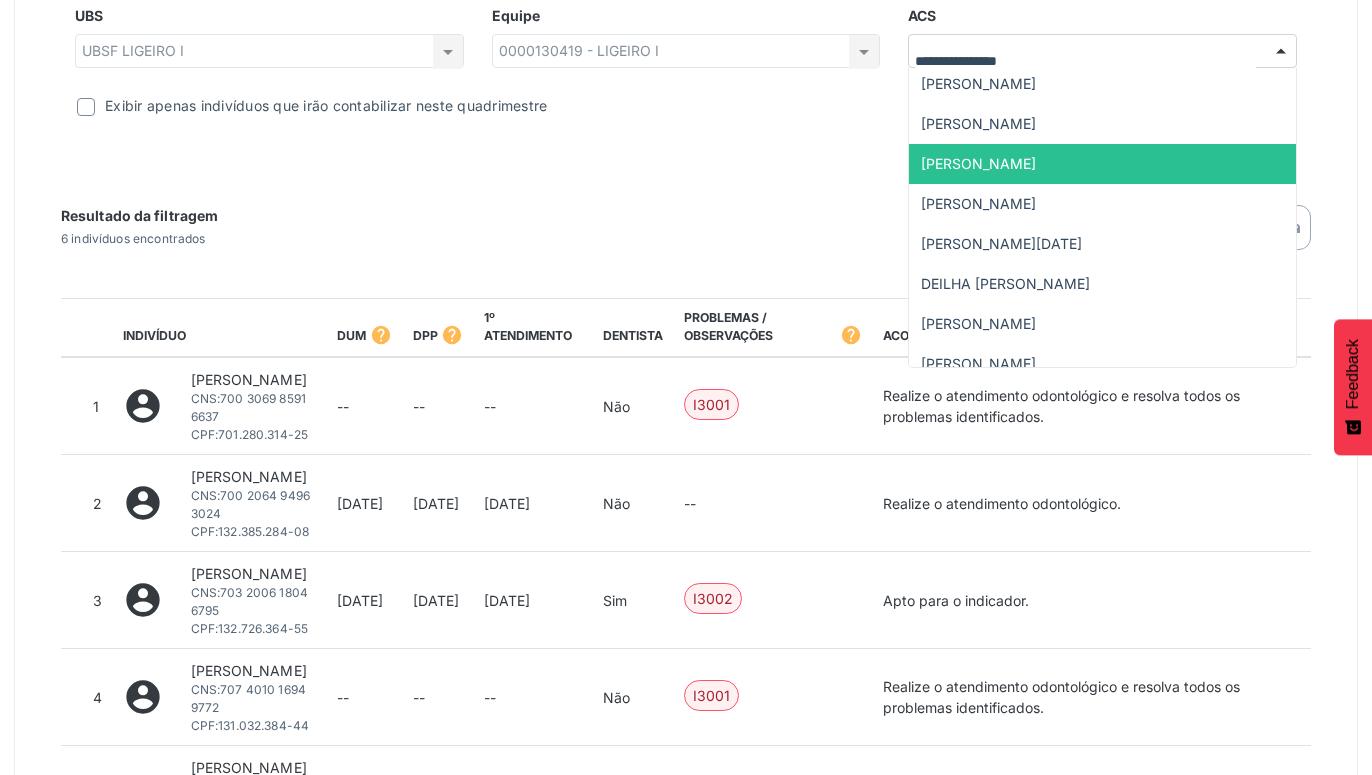 scroll, scrollTop: 204, scrollLeft: 0, axis: vertical 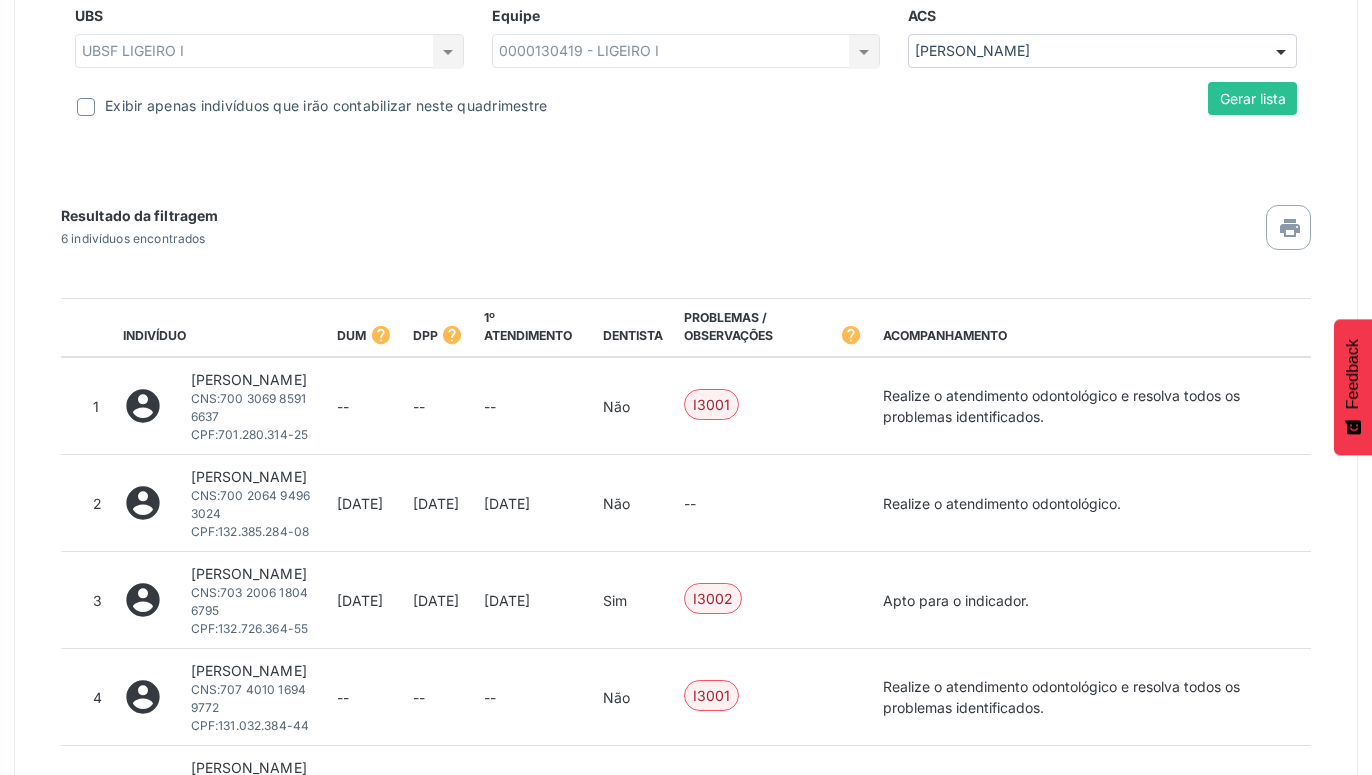 click on "Resultado da filtragem
6
indivíduos encontrados
printer" at bounding box center (686, 213) 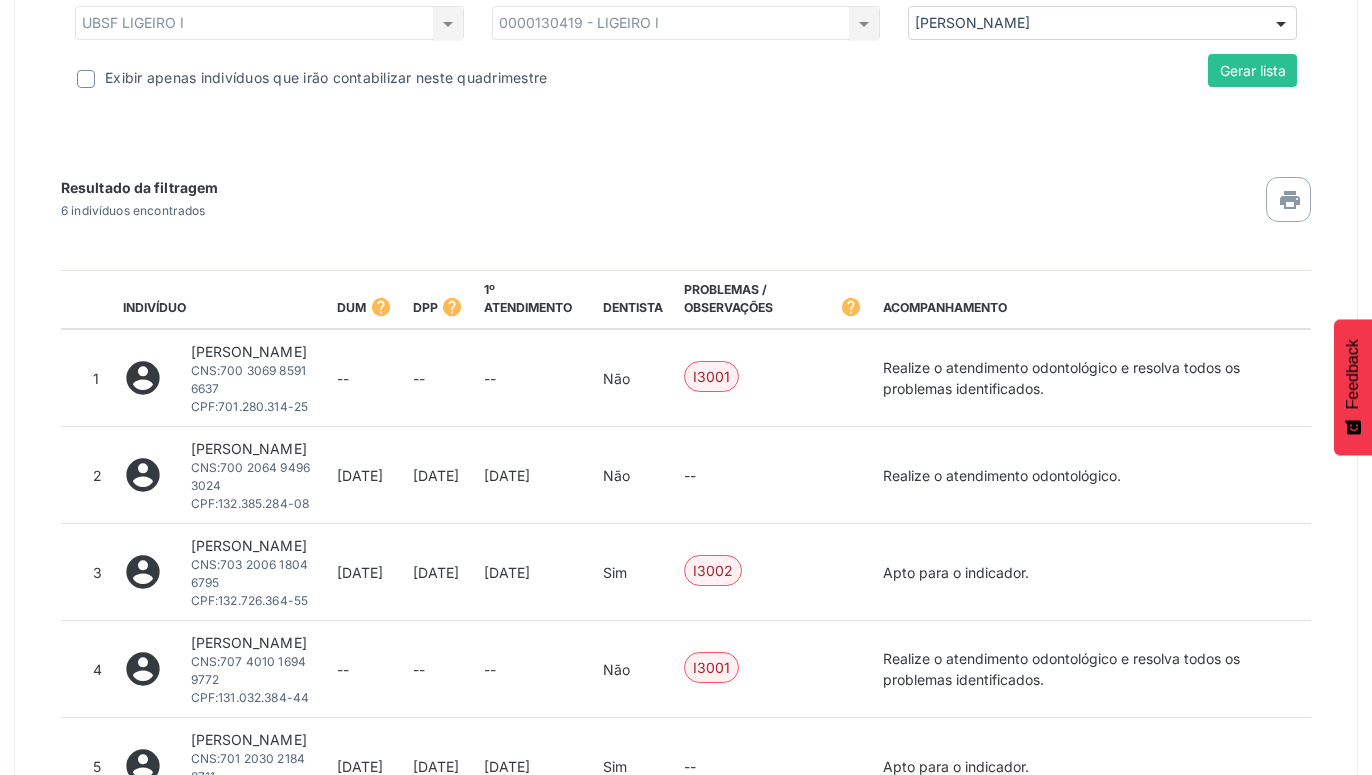scroll, scrollTop: 924, scrollLeft: 0, axis: vertical 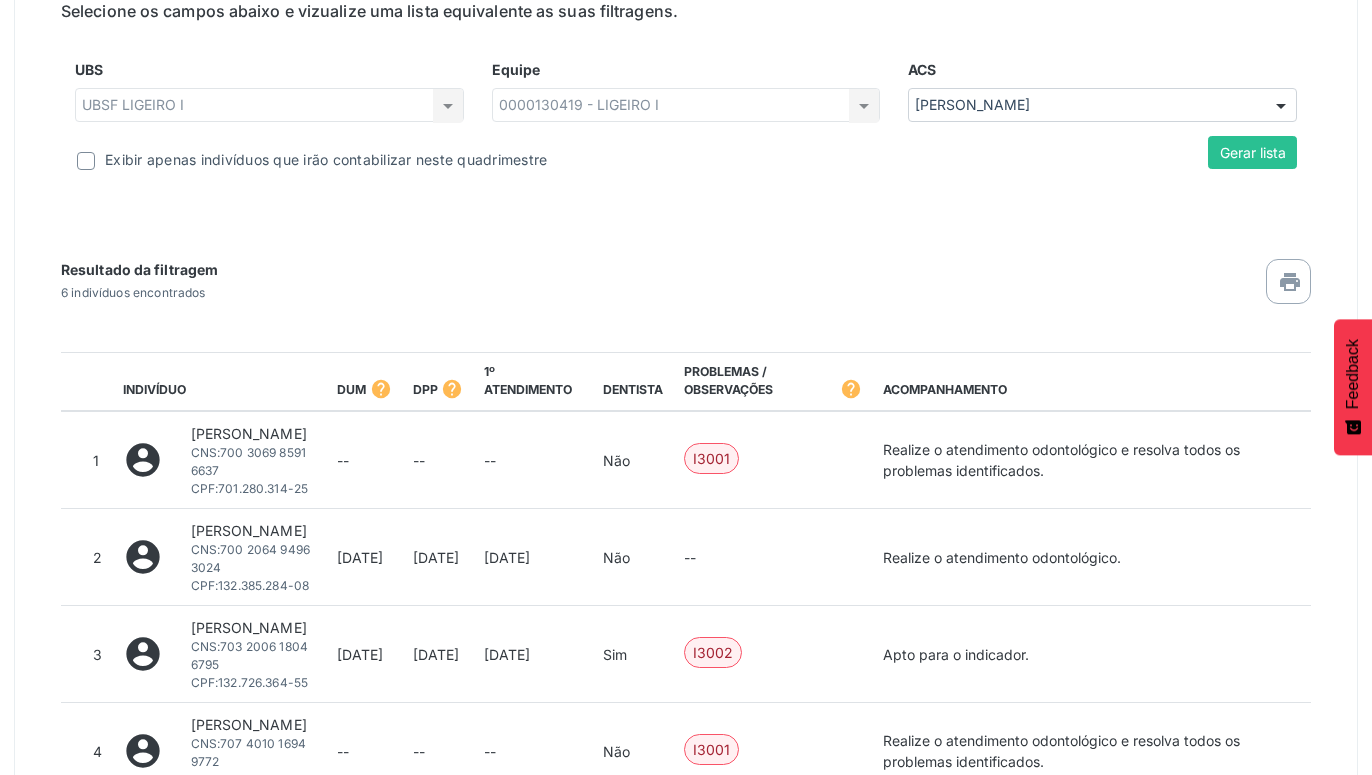 click on "Resultado da filtragem
6
indivíduos encontrados
printer" at bounding box center (686, 267) 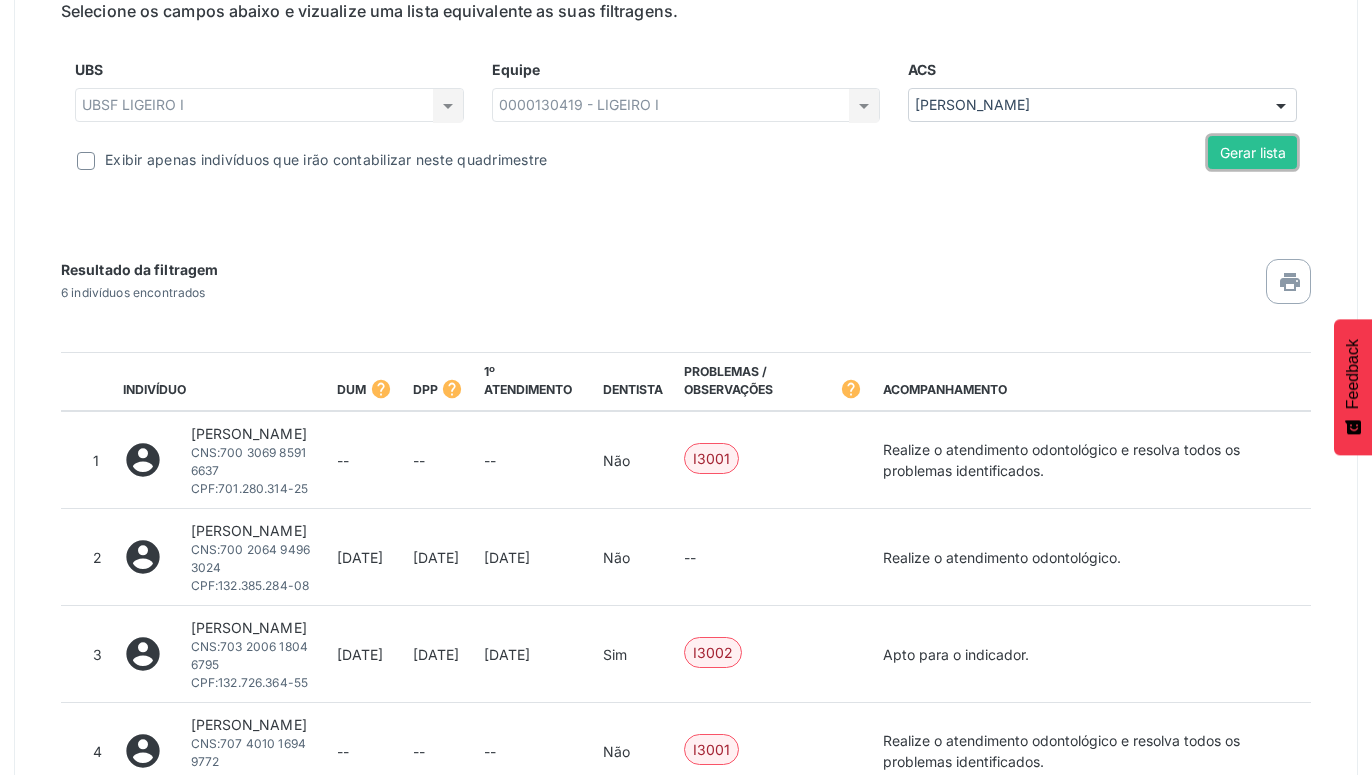 click on "Gerar lista" at bounding box center [1252, 153] 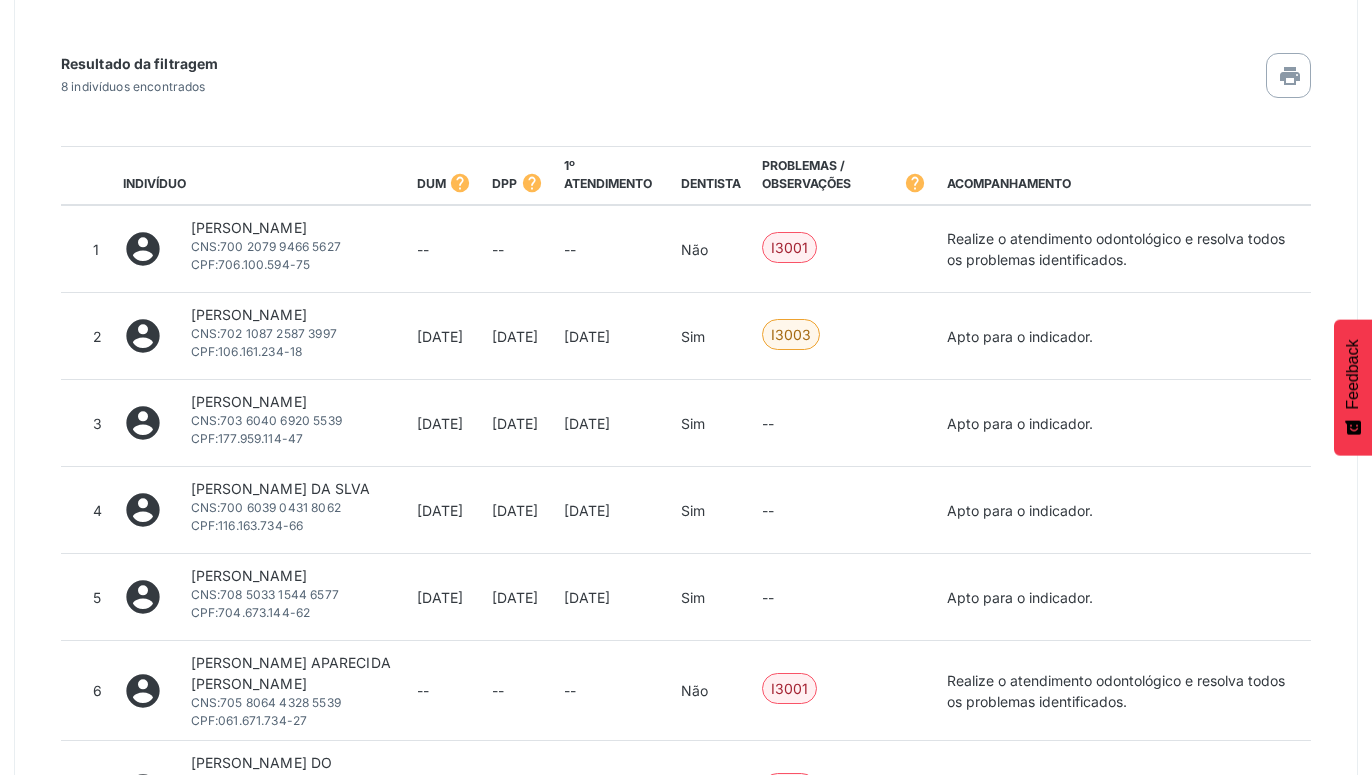 scroll, scrollTop: 978, scrollLeft: 0, axis: vertical 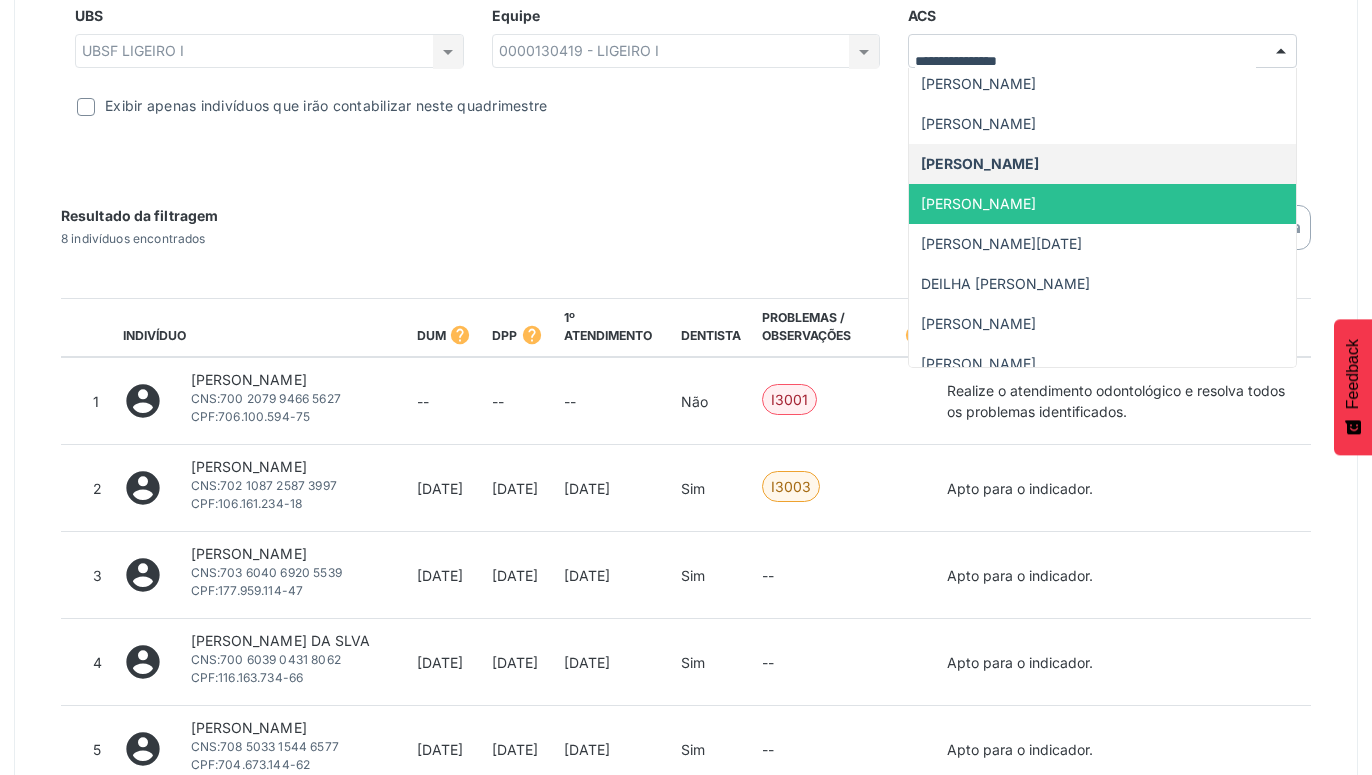click on "[PERSON_NAME]" at bounding box center [978, 203] 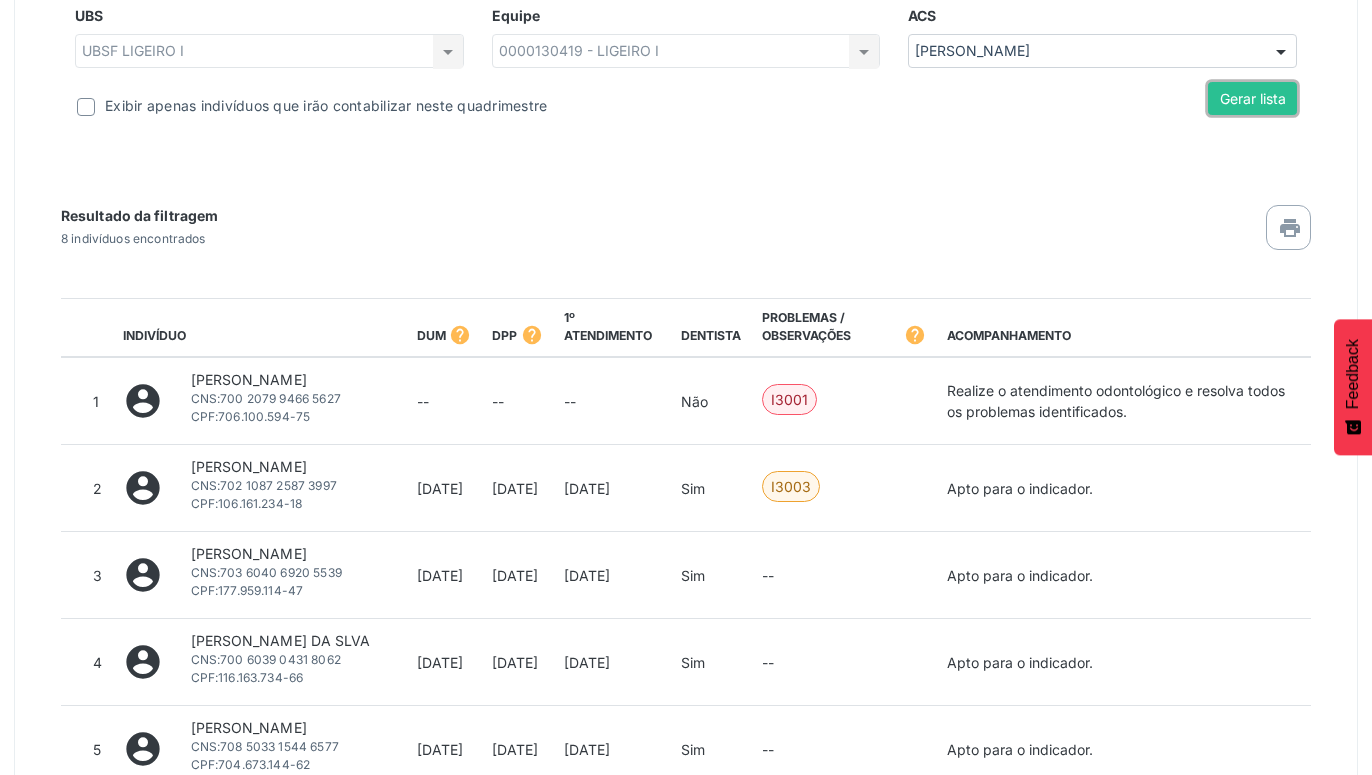 click on "Gerar lista" at bounding box center (1252, 99) 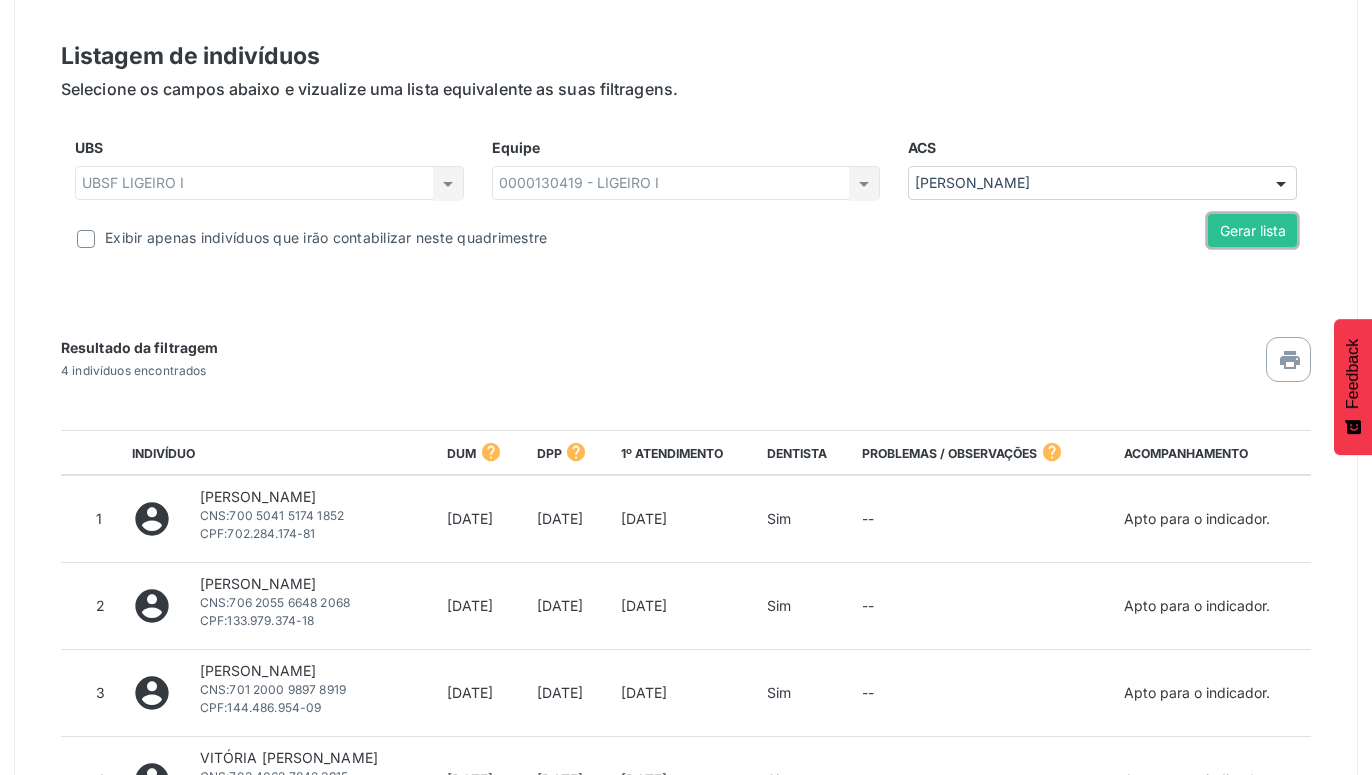 scroll, scrollTop: 844, scrollLeft: 0, axis: vertical 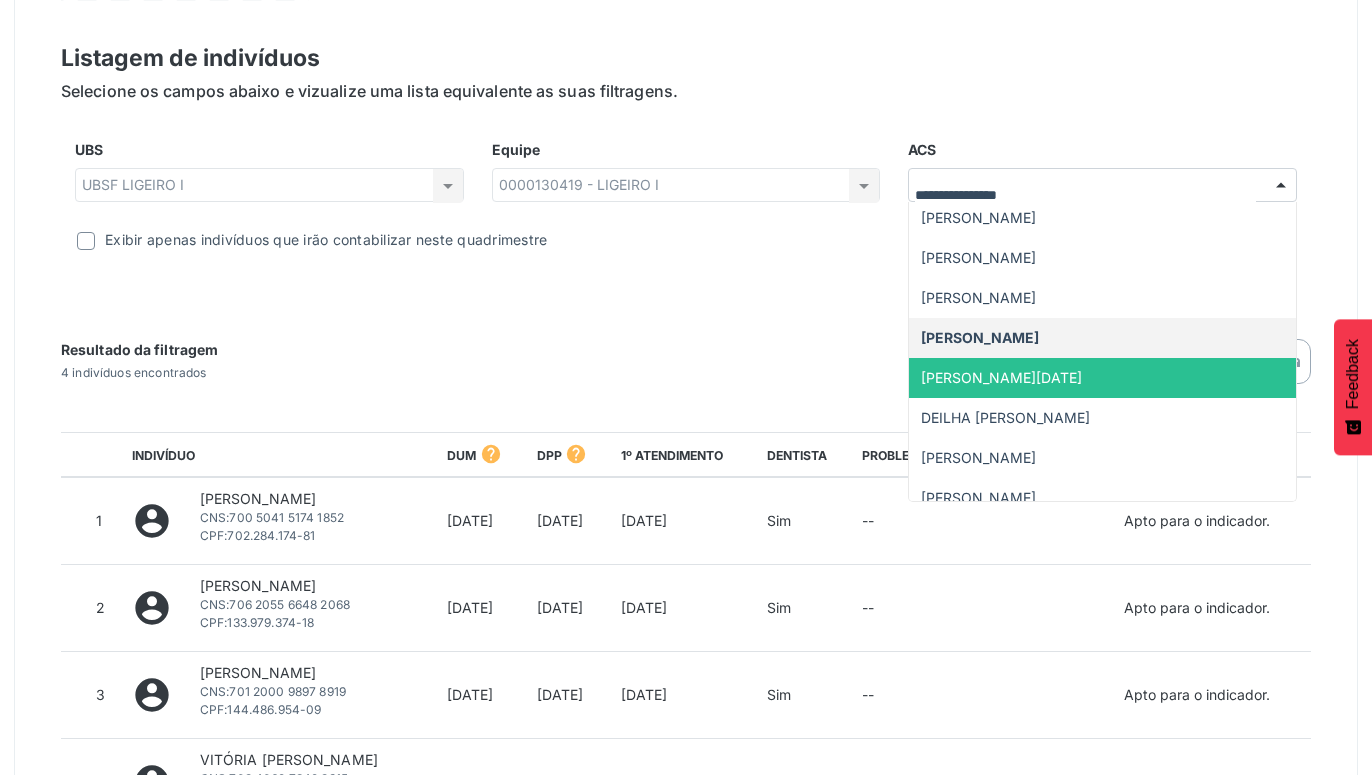 click on "[PERSON_NAME][DATE]" at bounding box center [1102, 378] 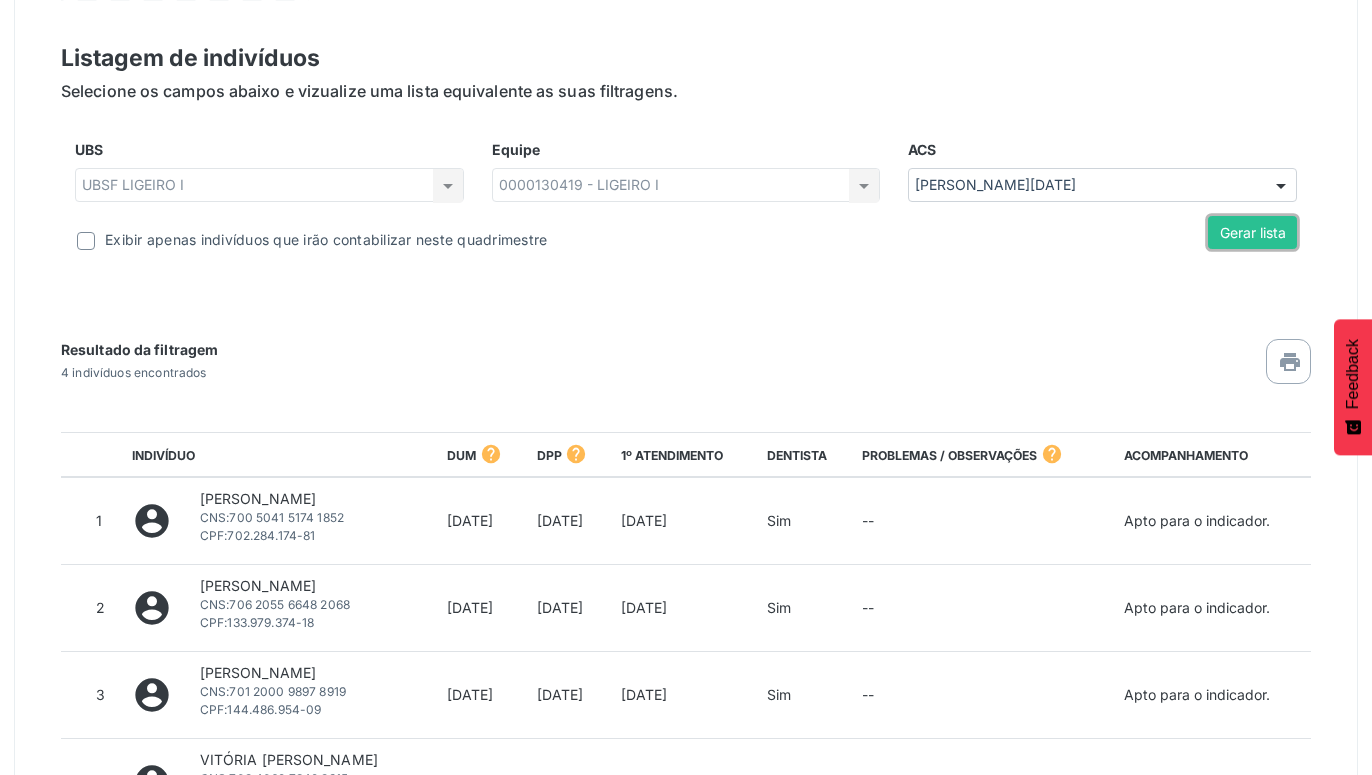 click on "Gerar lista" at bounding box center (1252, 233) 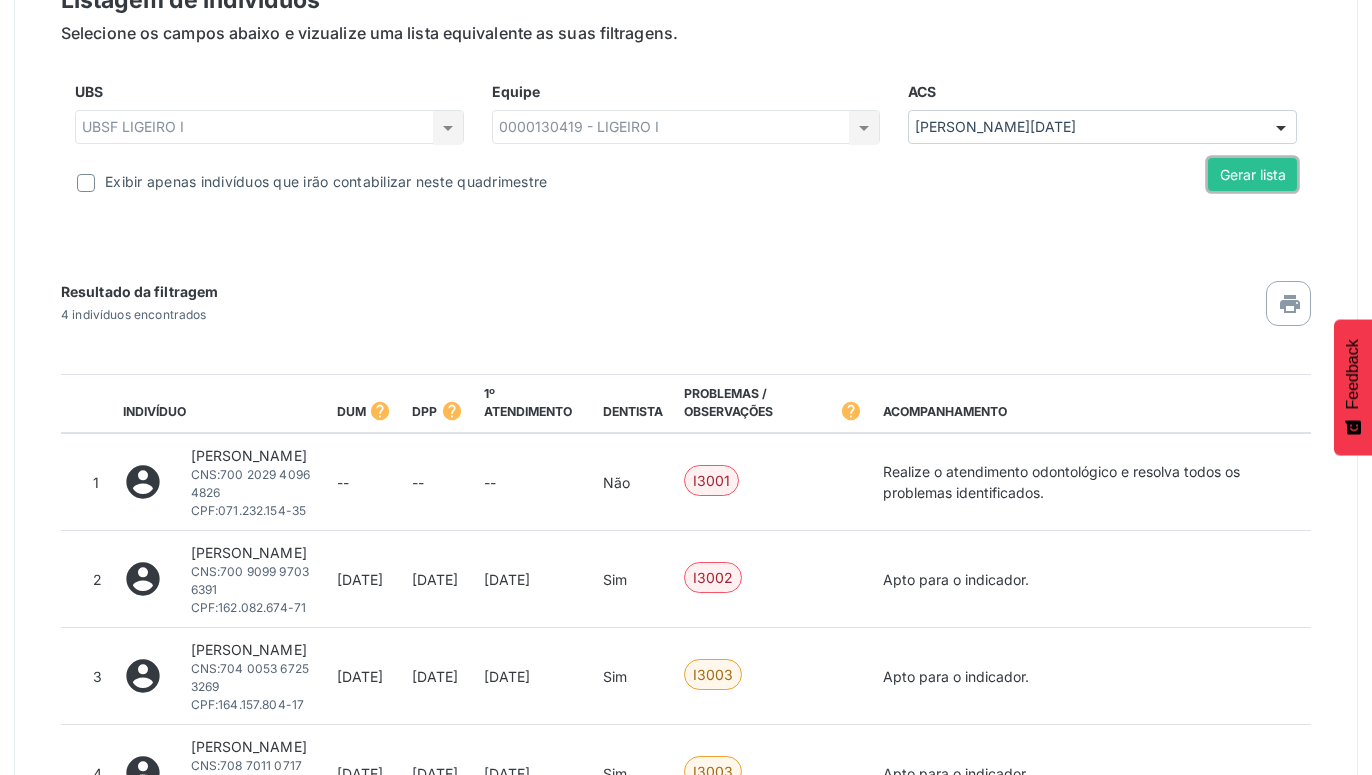 scroll, scrollTop: 862, scrollLeft: 0, axis: vertical 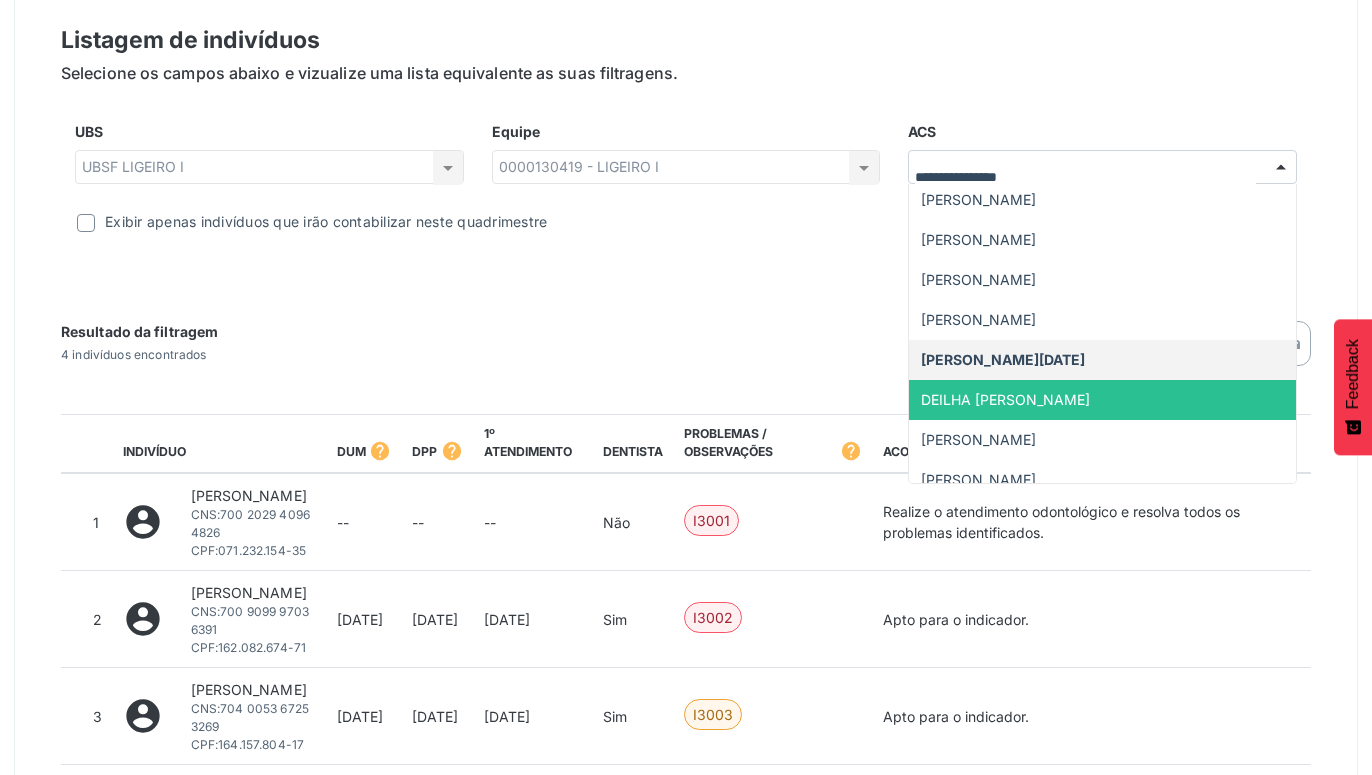 click on "DEILHA [PERSON_NAME]" at bounding box center (1102, 400) 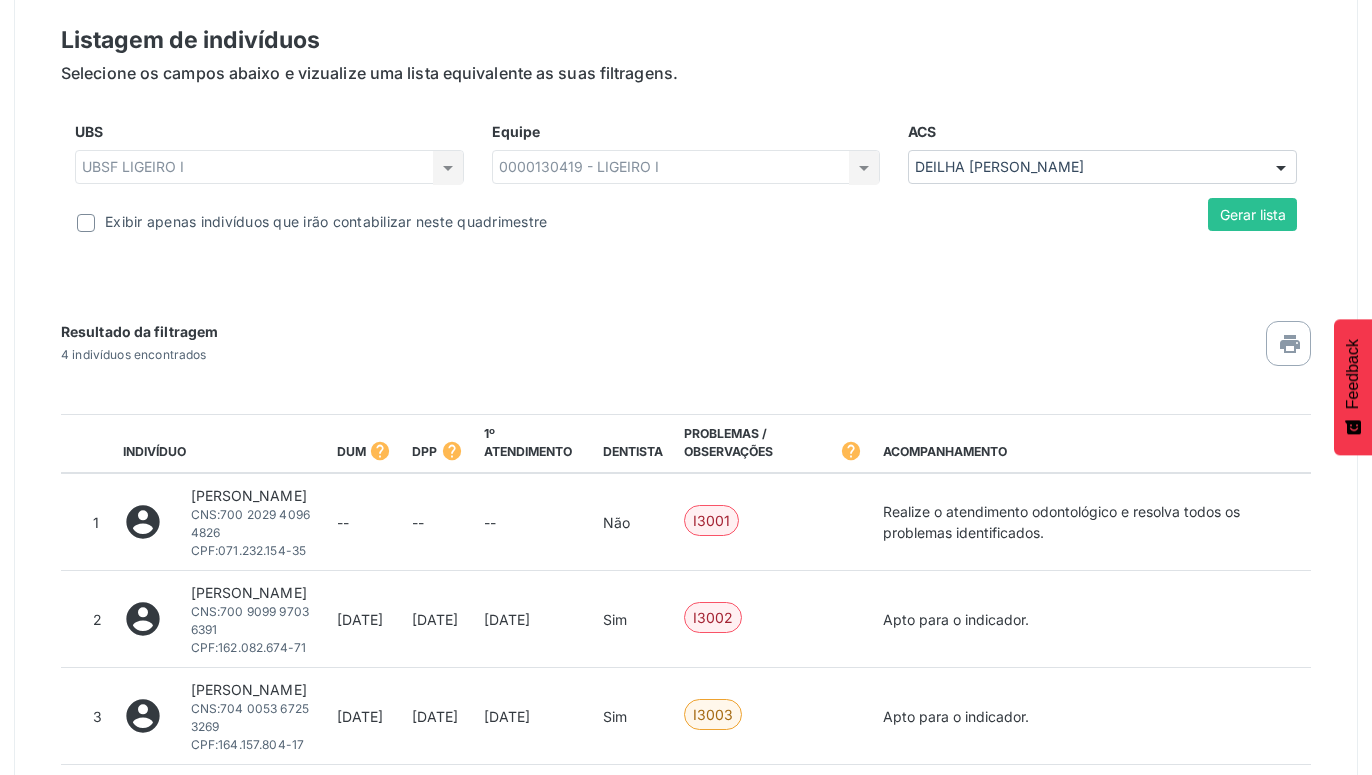 click on "ACS
DEILHA [PERSON_NAME]         Todos os ACSs   Área descoberta   [PERSON_NAME][DATE]   DEILHA [PERSON_NAME] resultado encontrado para: "   "
Não há nenhuma opção para ser exibida." at bounding box center [1102, 159] 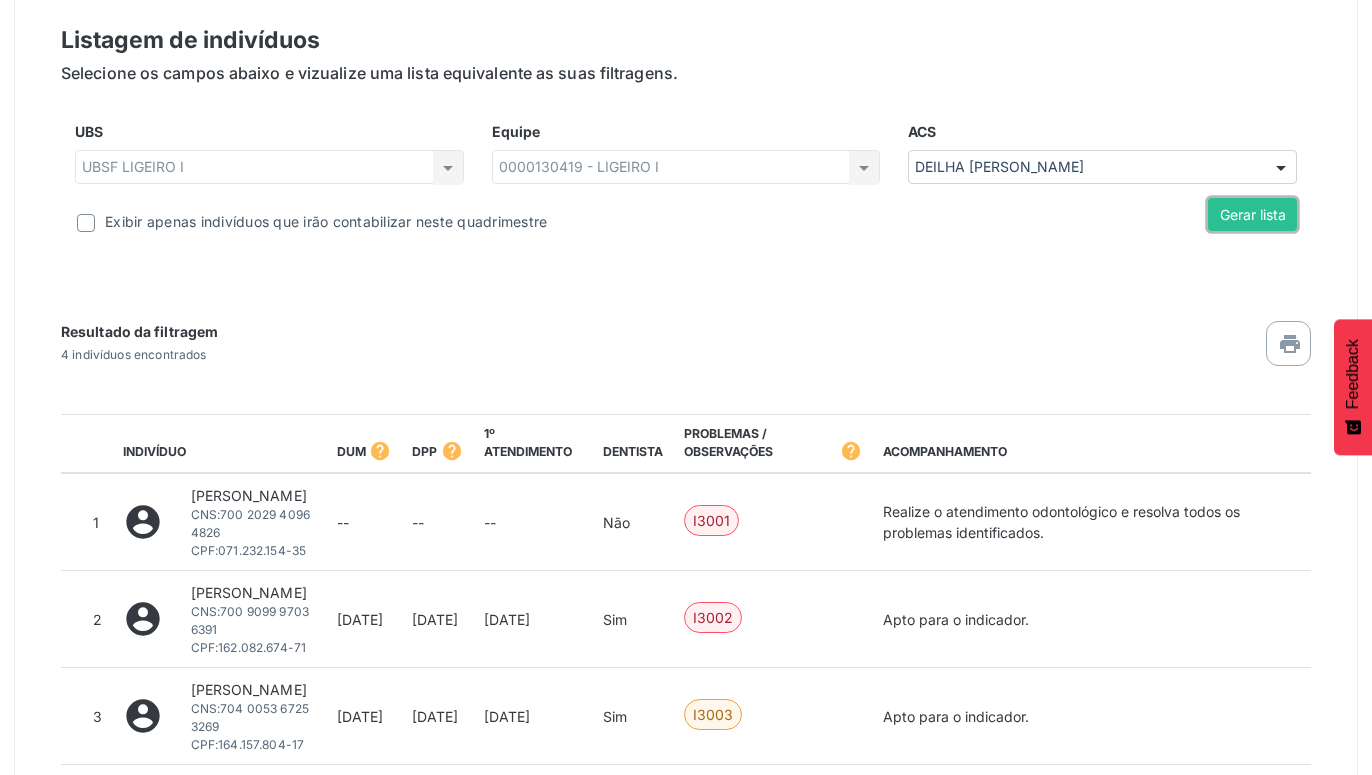 click on "Gerar lista" at bounding box center (1252, 215) 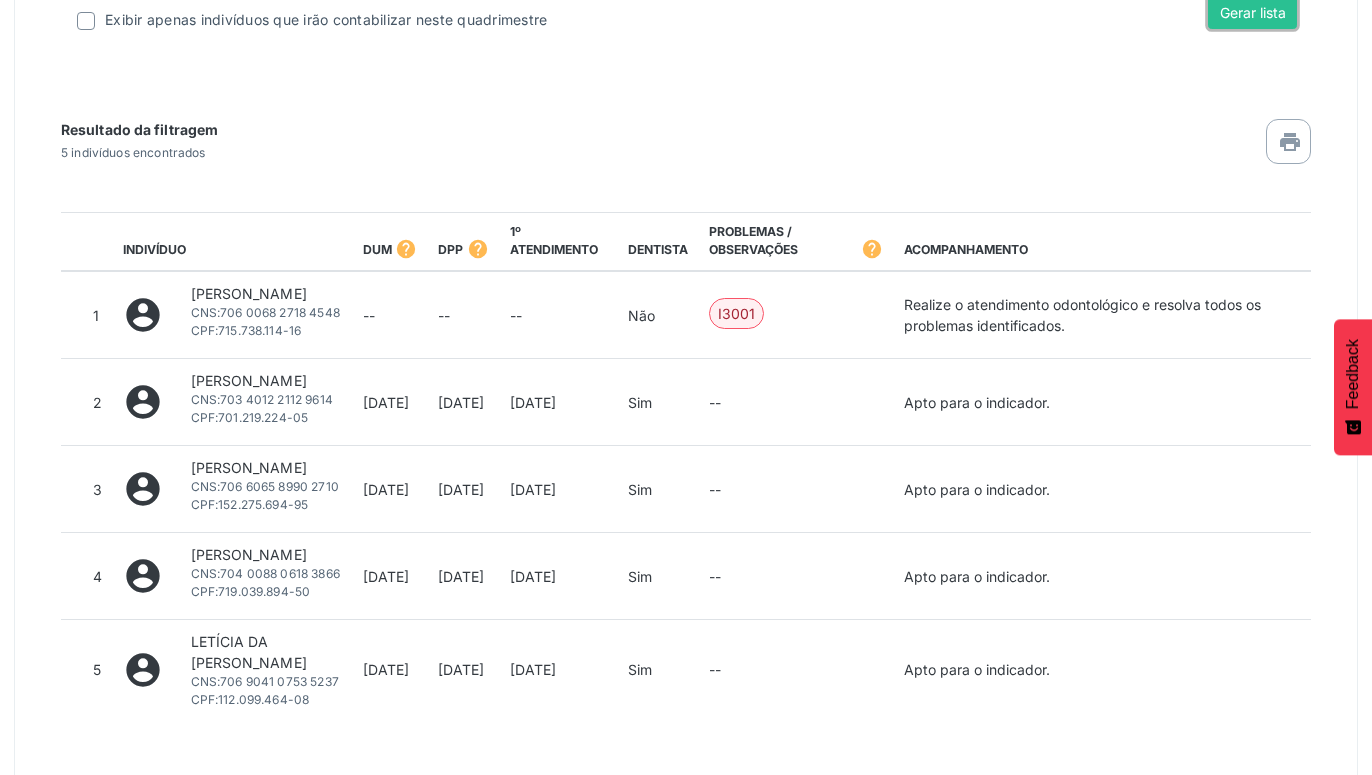 scroll, scrollTop: 860, scrollLeft: 0, axis: vertical 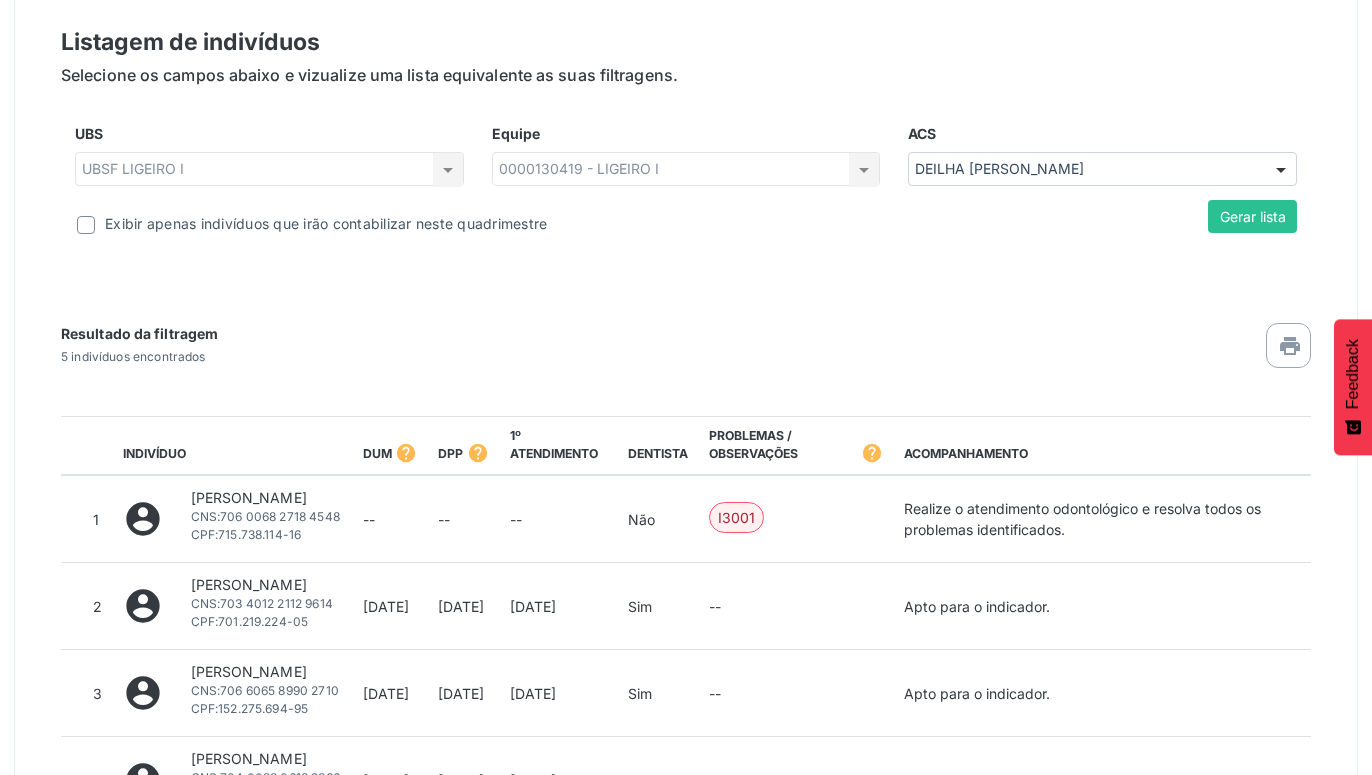 click on "DEILHA [PERSON_NAME]" at bounding box center [1102, 169] 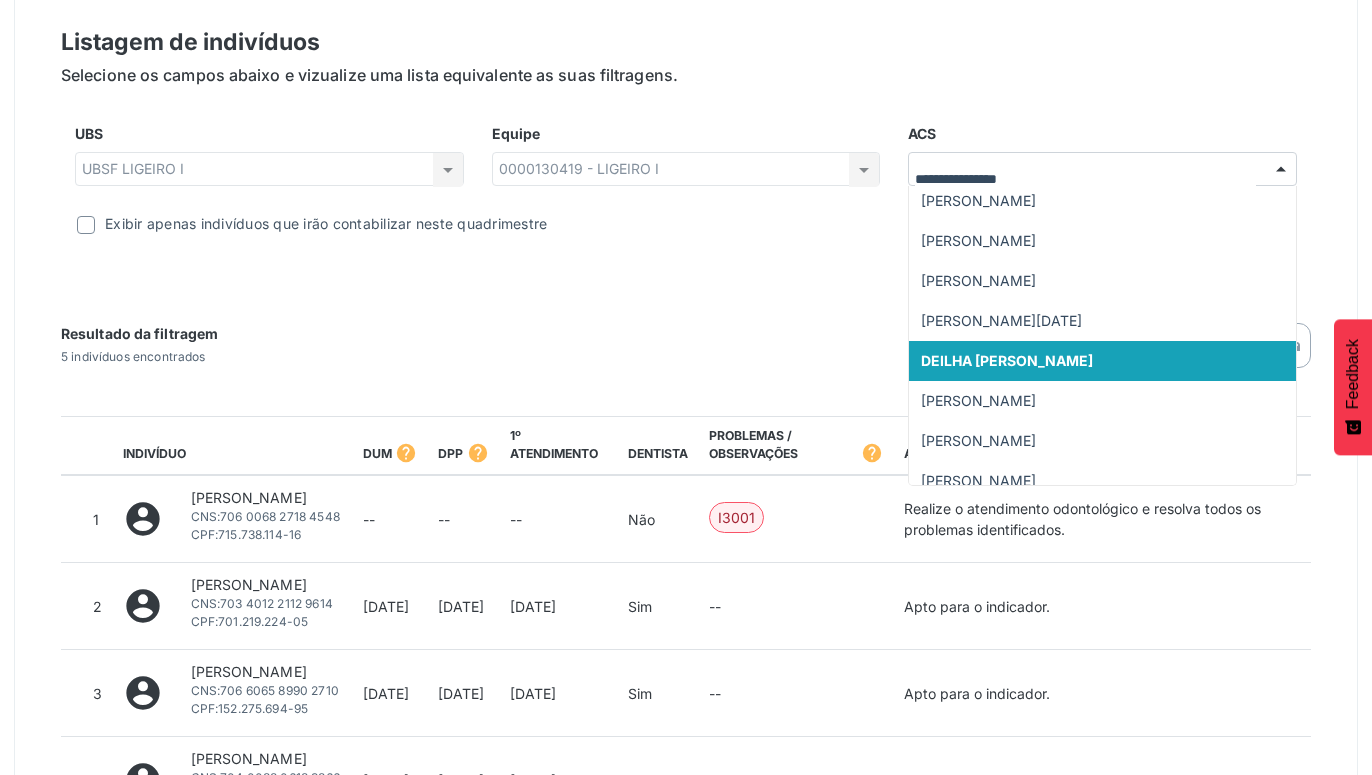 scroll, scrollTop: 261, scrollLeft: 0, axis: vertical 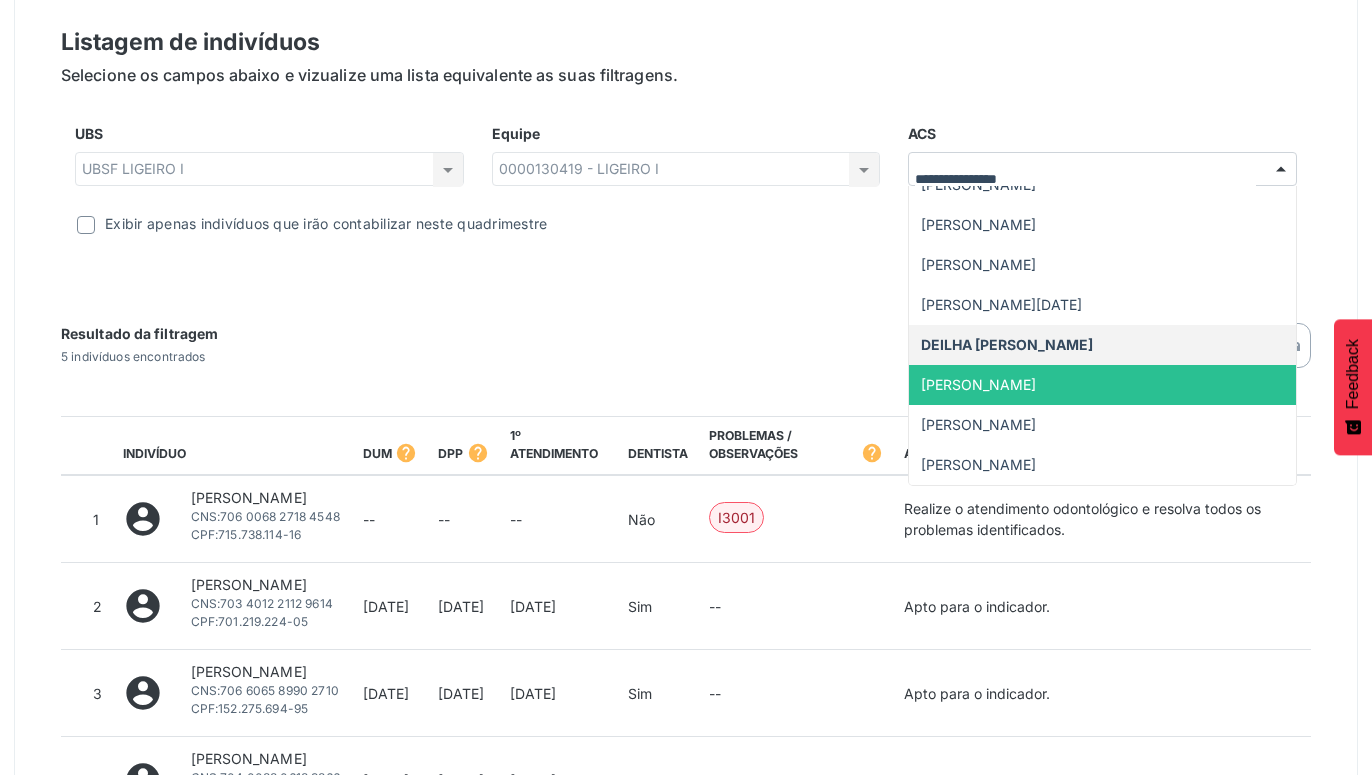click on "[PERSON_NAME]" at bounding box center (1102, 385) 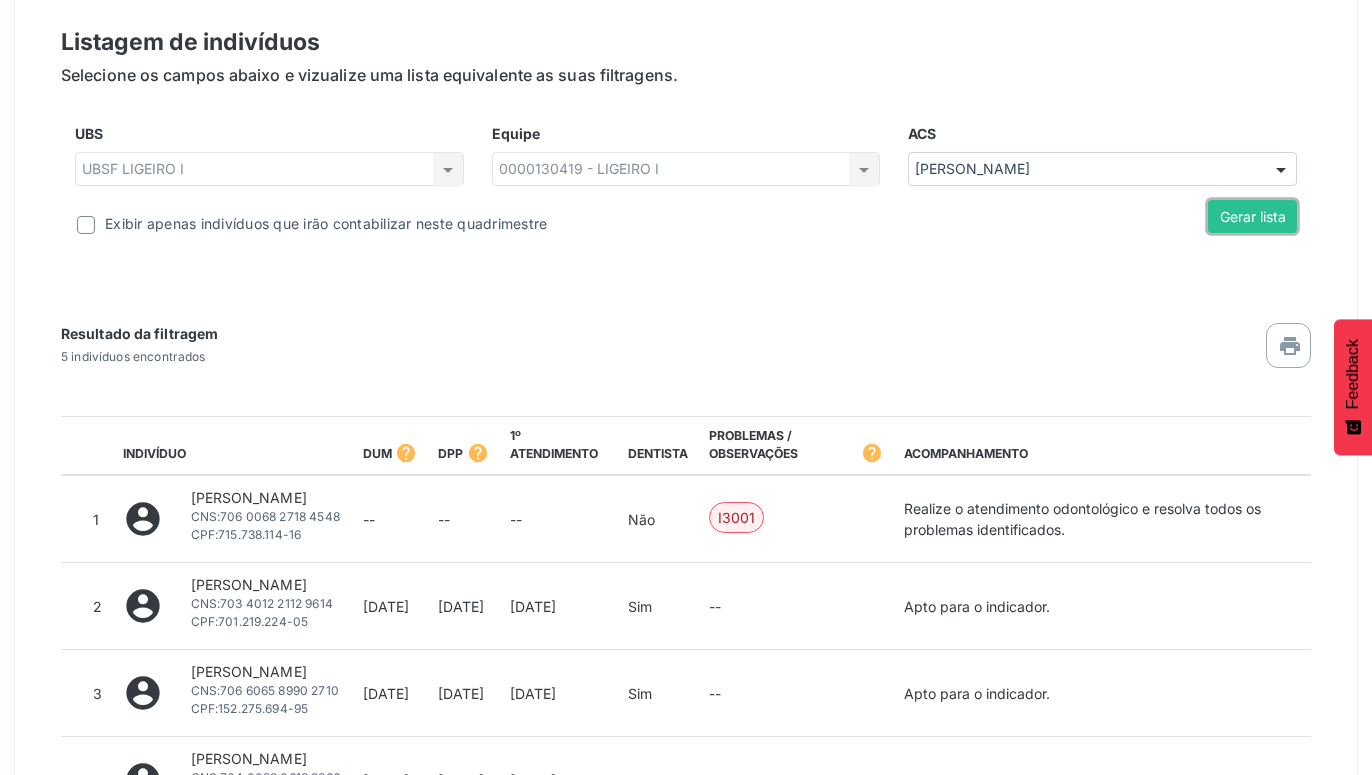 click on "Gerar lista" at bounding box center (1252, 217) 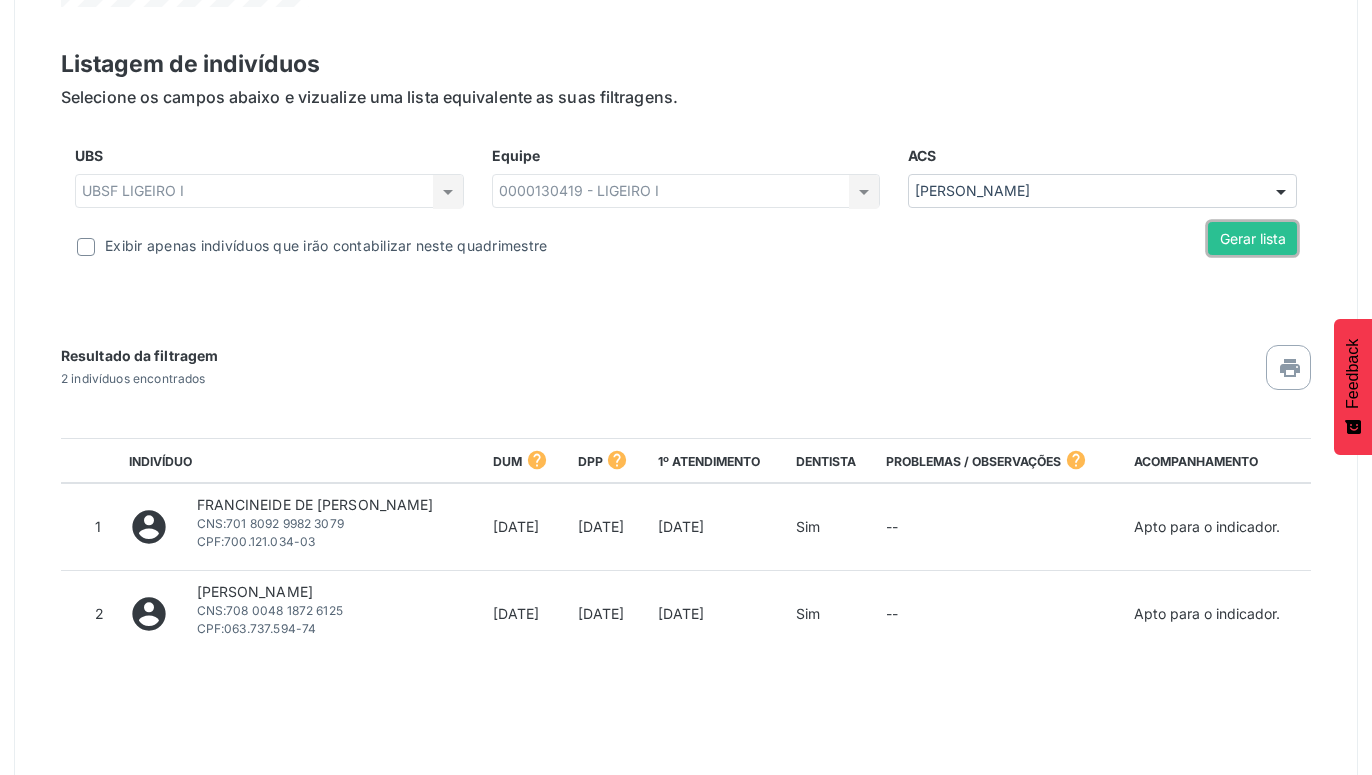 scroll, scrollTop: 874, scrollLeft: 0, axis: vertical 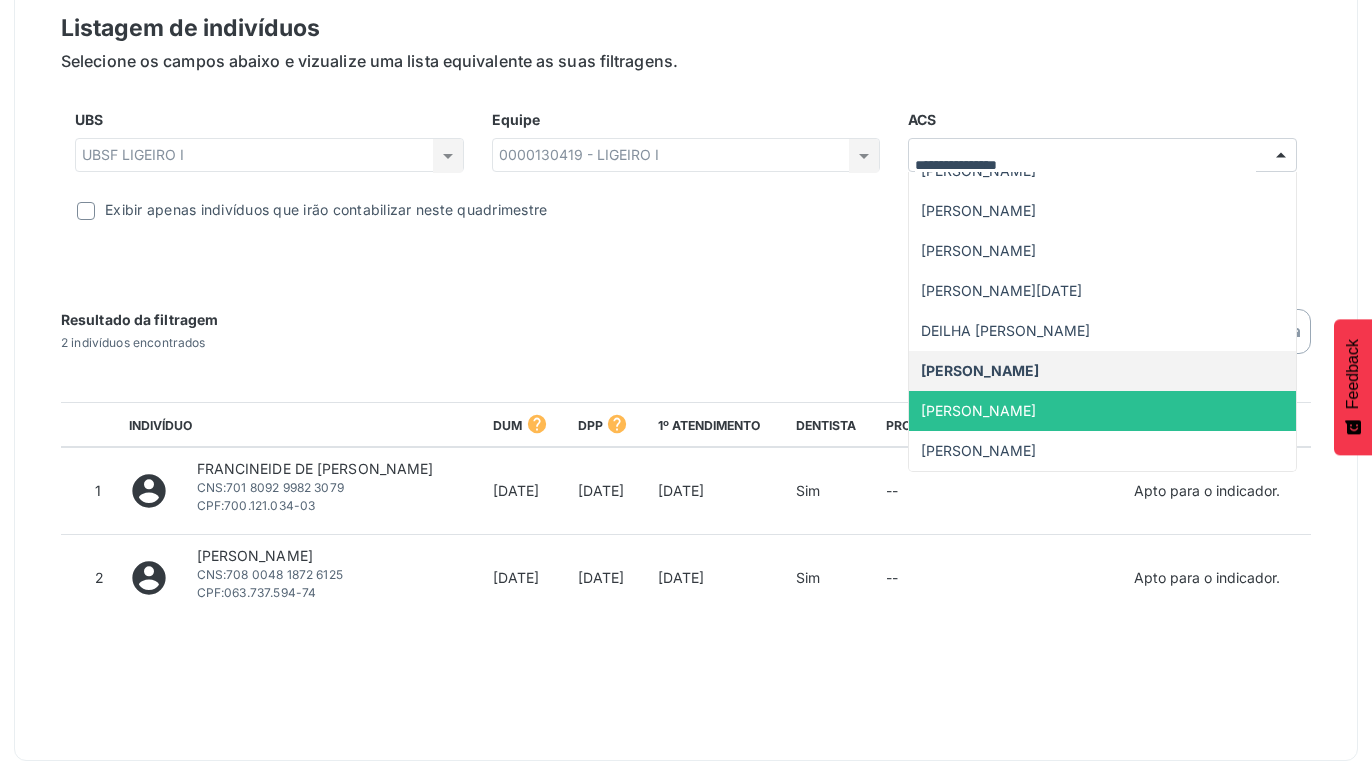 click on "[PERSON_NAME]" at bounding box center [1102, 411] 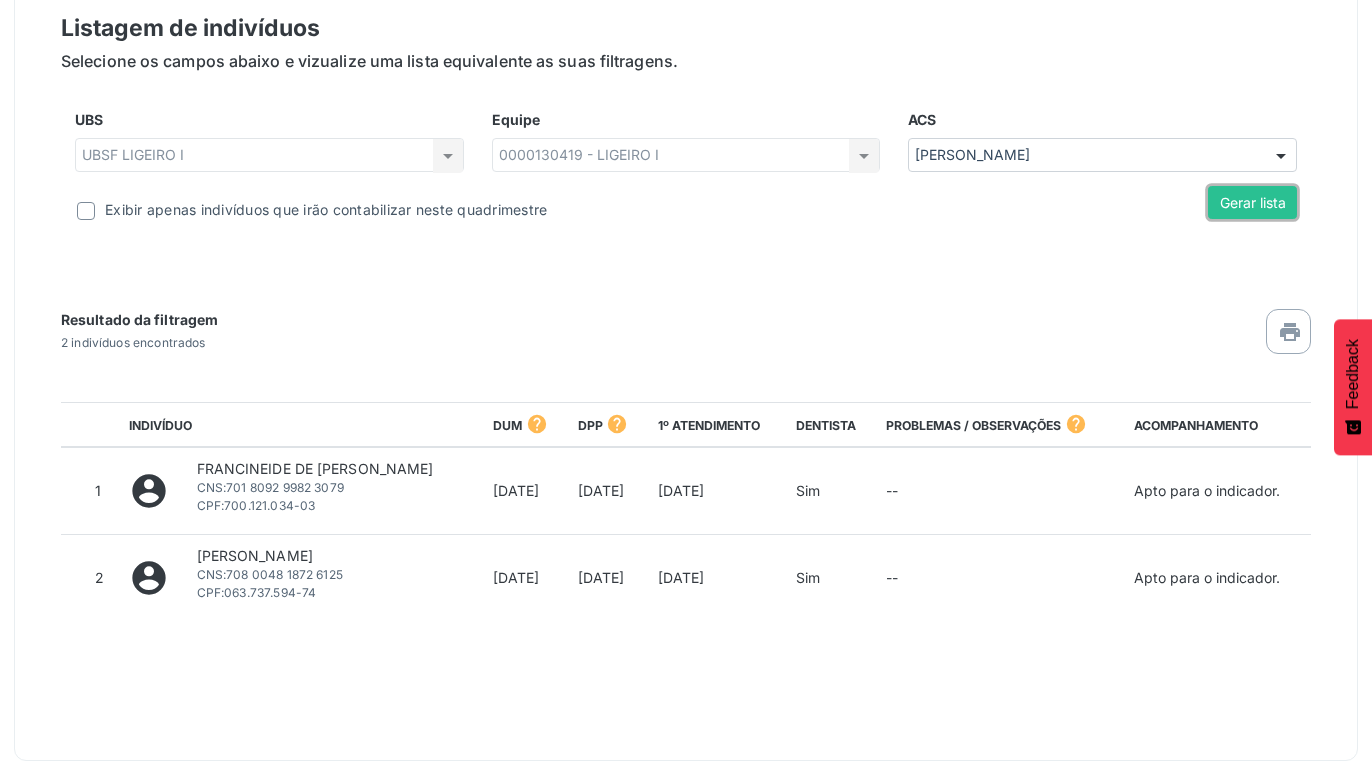 click on "Gerar lista" at bounding box center (1252, 203) 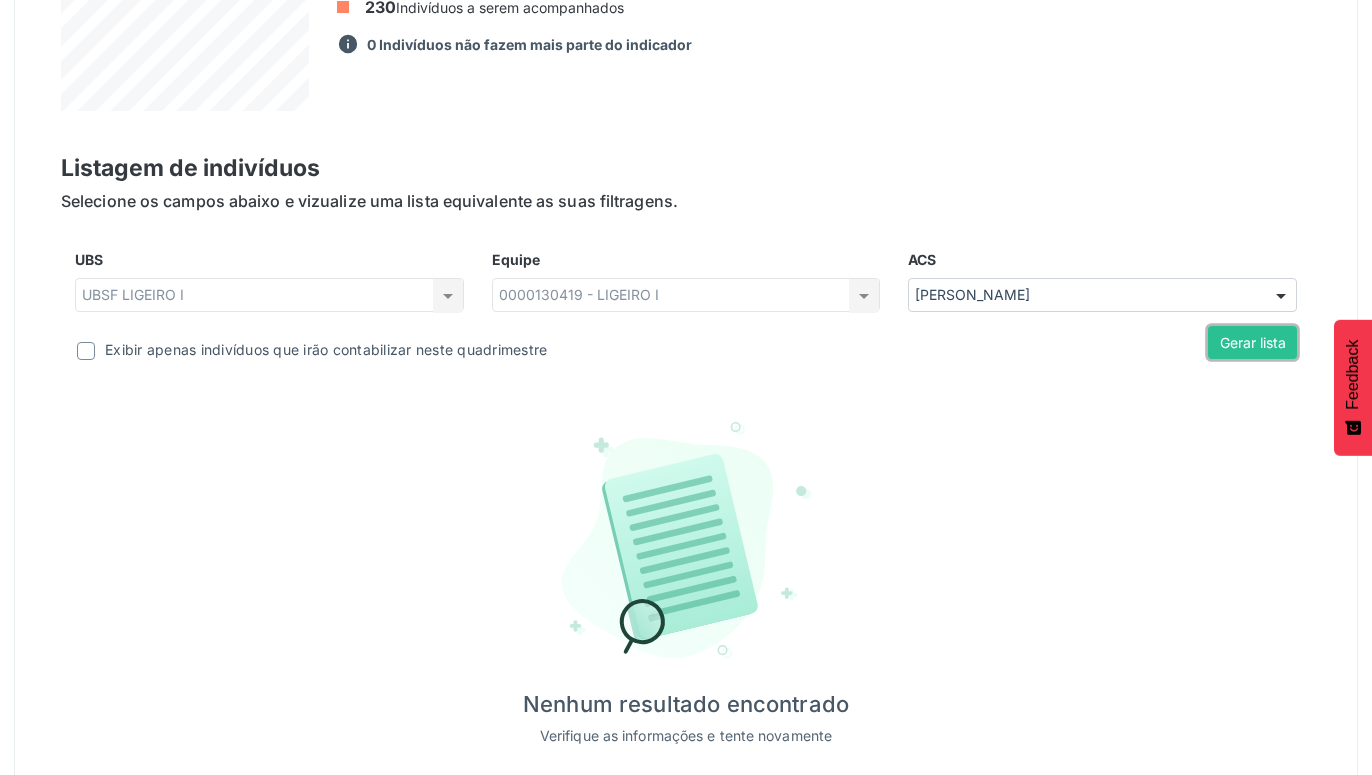 scroll, scrollTop: 743, scrollLeft: 0, axis: vertical 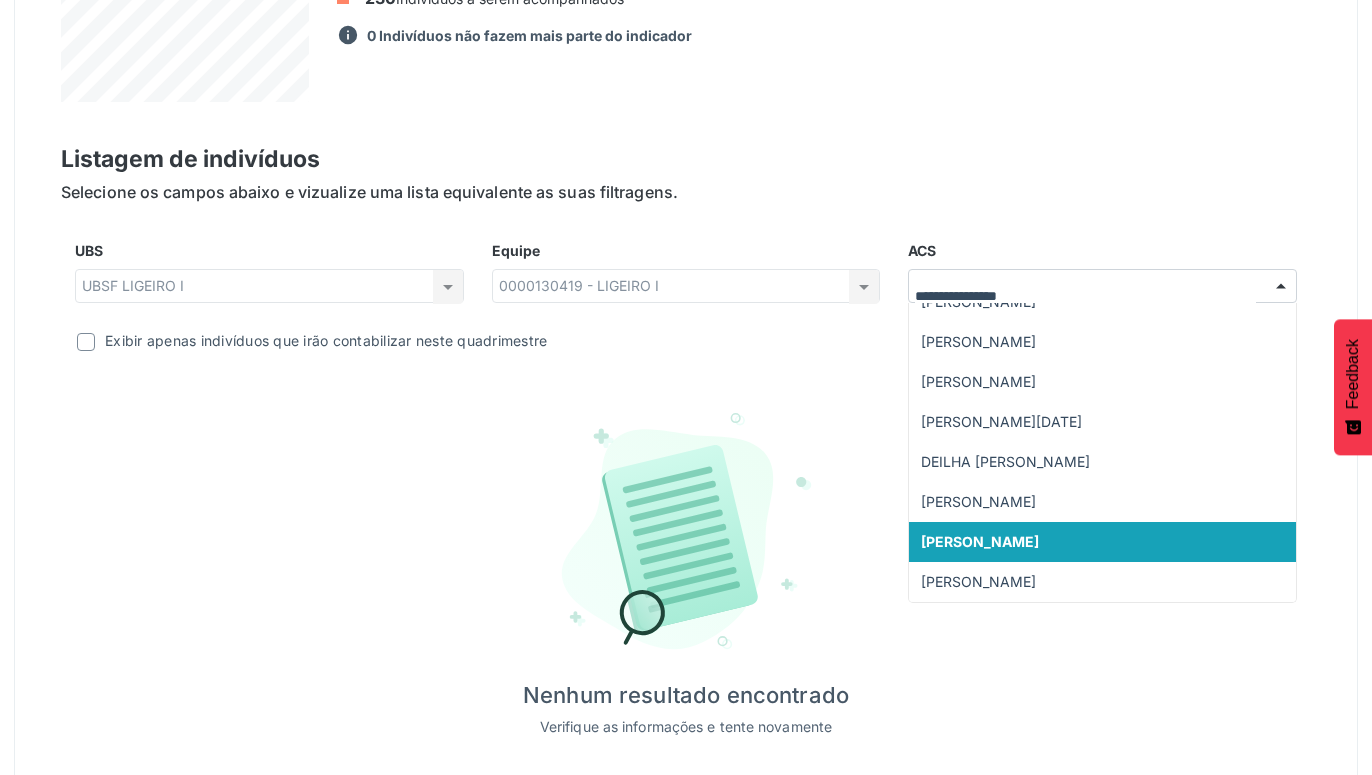 click at bounding box center (1102, 286) 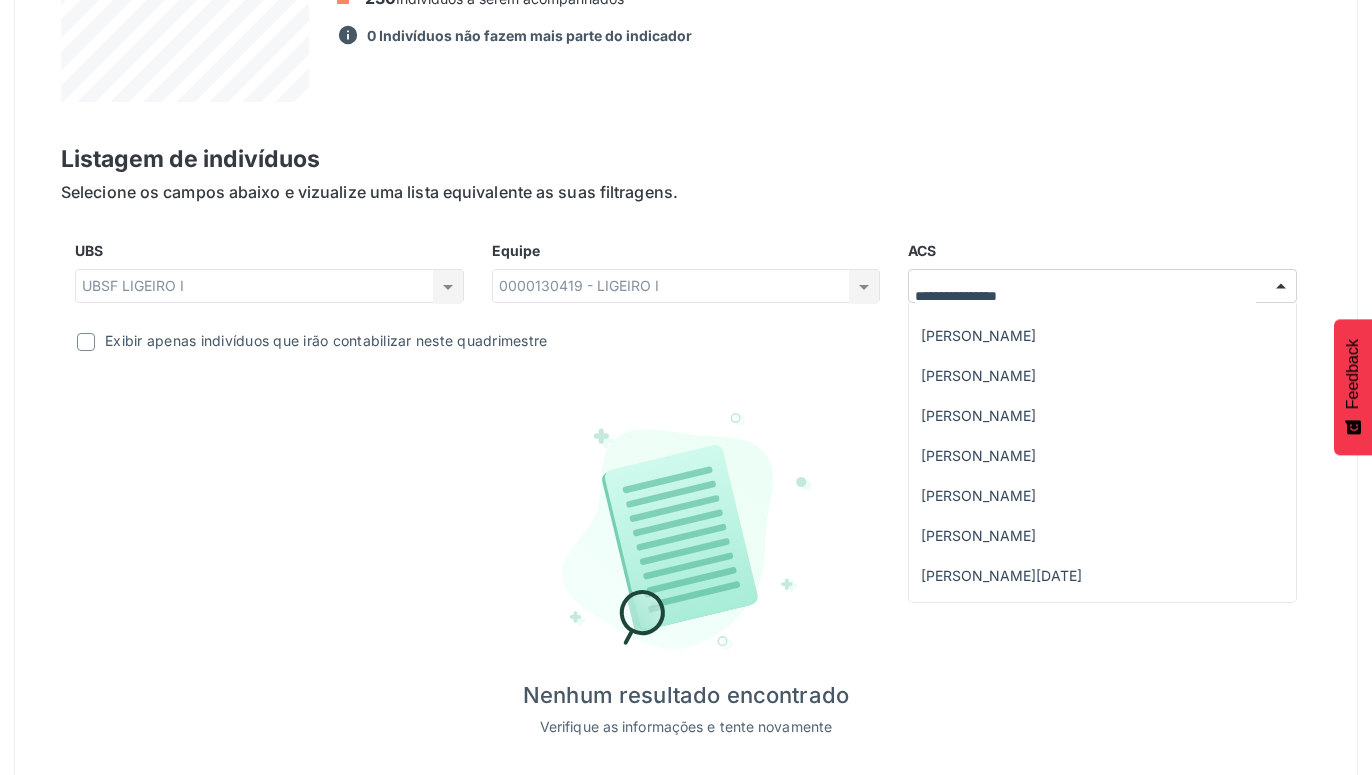scroll, scrollTop: 0, scrollLeft: 0, axis: both 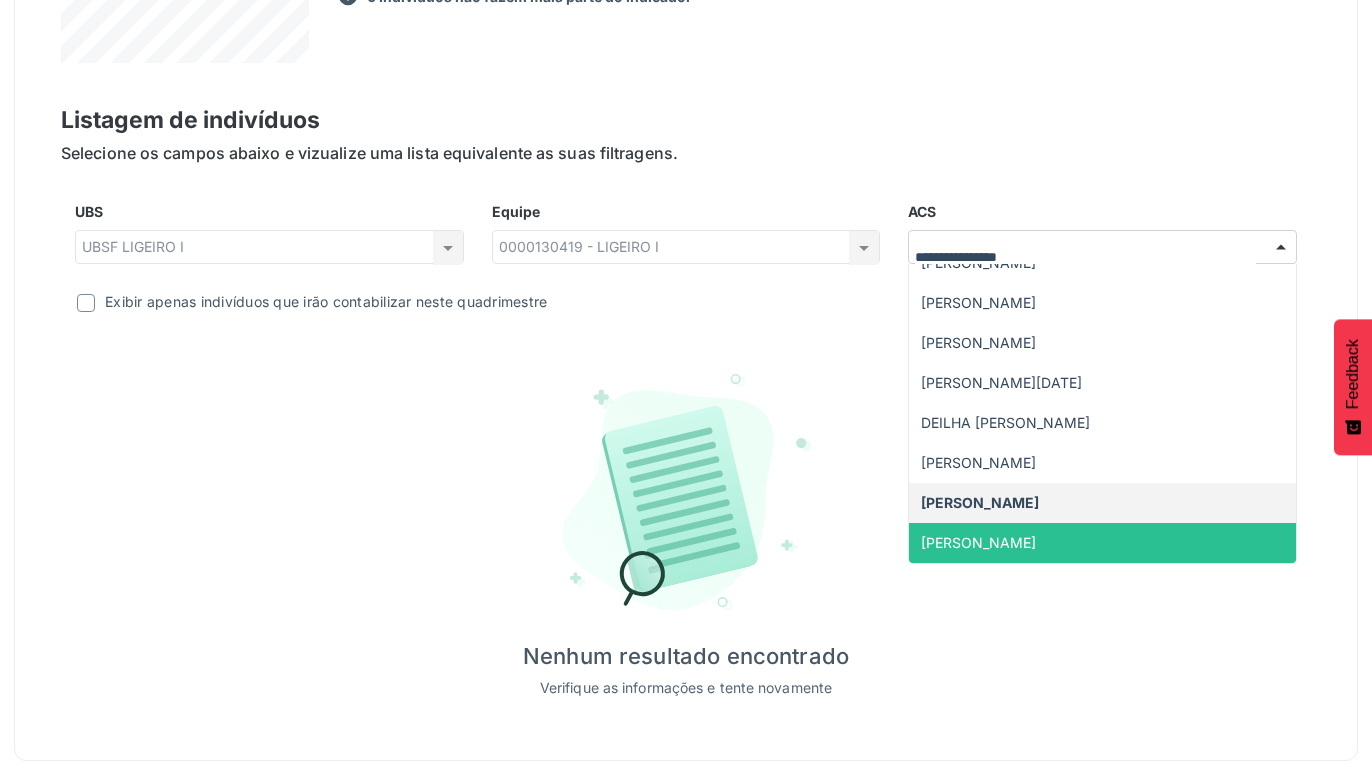click on "[PERSON_NAME]" at bounding box center [1102, 543] 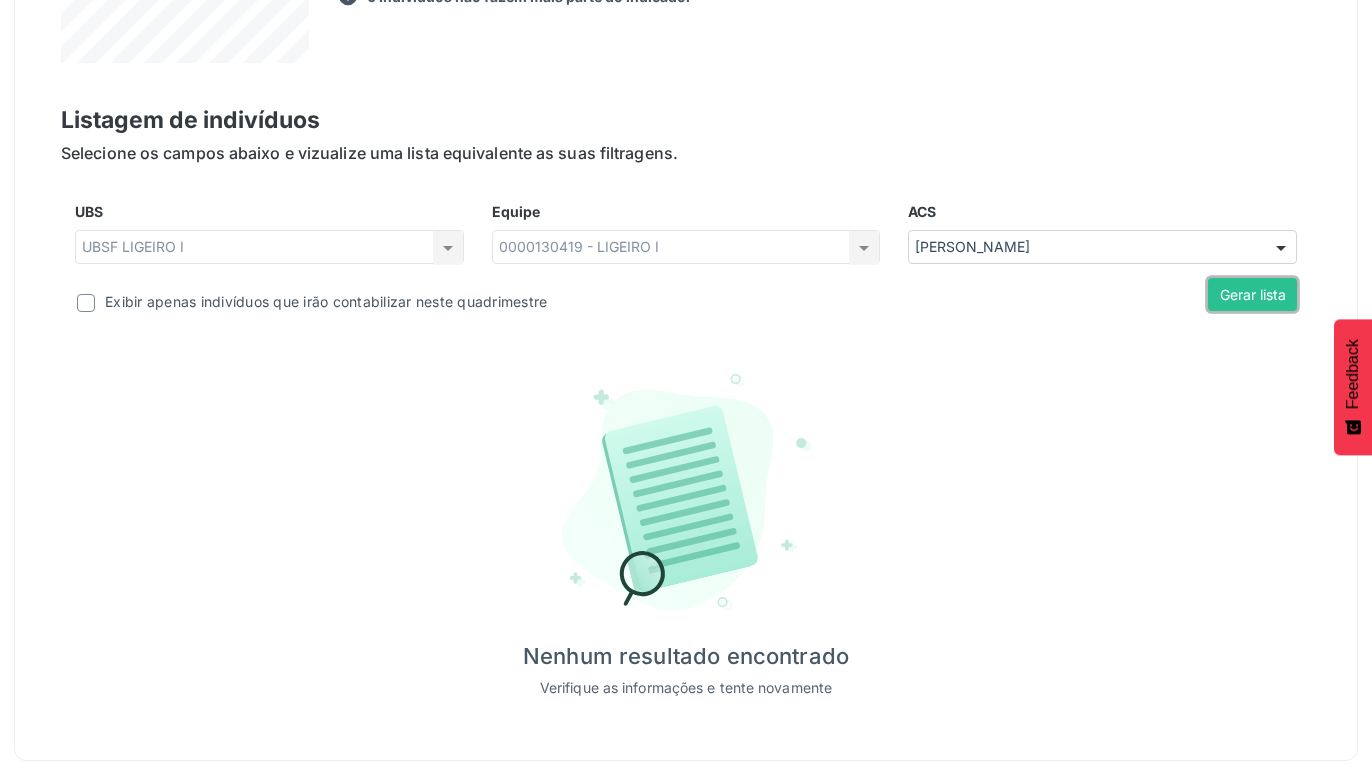 click on "Gerar lista" at bounding box center [1252, 295] 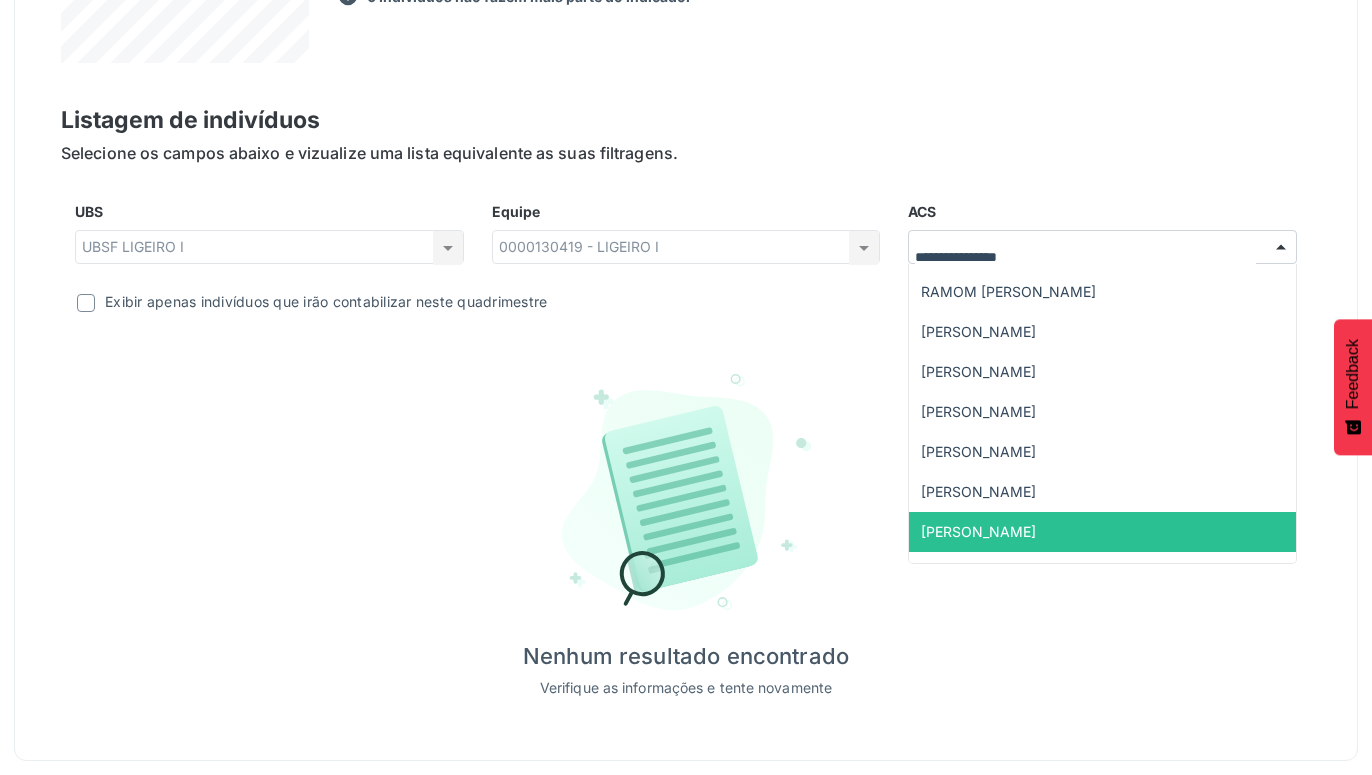 scroll, scrollTop: 0, scrollLeft: 0, axis: both 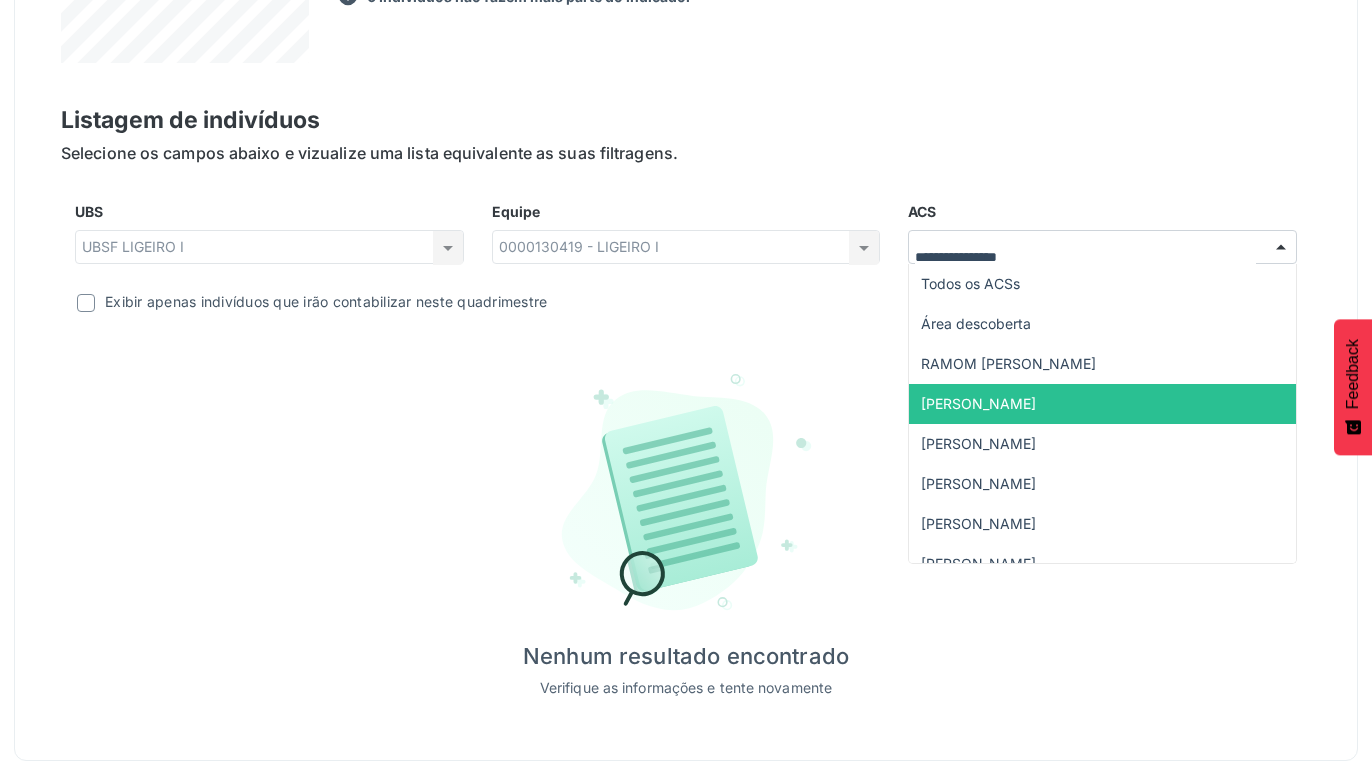 click on "Listagem de indivíduos
Selecione os campos abaixo e vizualize uma lista equivalente as suas filtragens.
UBS
UBSF LIGEIRO I         UBSF LIGEIRO I
Nenhum resultado encontrado para: "   "
Não há nenhuma opção para ser exibida.
Equipe
0000130419 - LIGEIRO I         Todas as equipes   0000130419 - LIGEIRO I
Nenhum resultado encontrado para: "   "
Não há nenhuma opção para ser exibida.
ACS
Todos os ACSs   Área descoberta   [PERSON_NAME]   [PERSON_NAME][DATE] resultado encontrado para: "   "
Gerar lista" at bounding box center (686, 400) 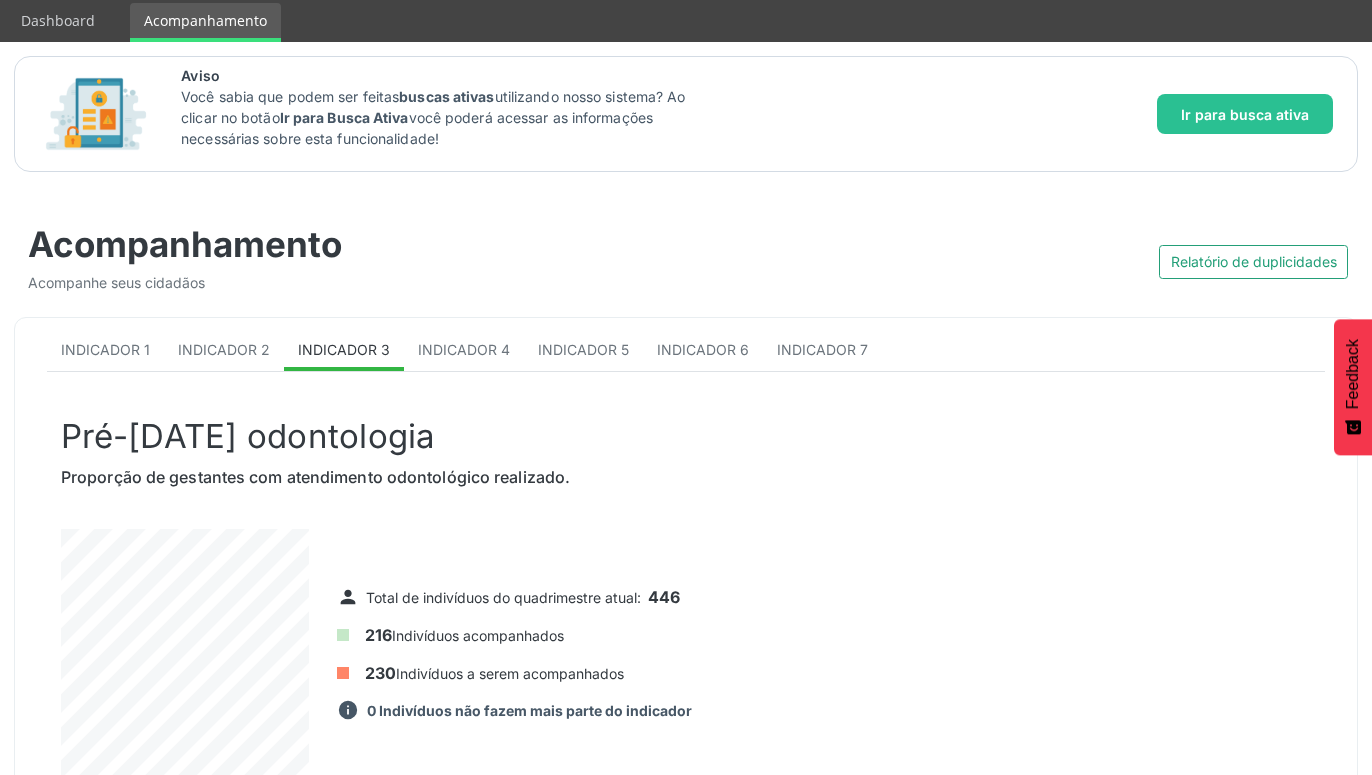 scroll, scrollTop: 0, scrollLeft: 0, axis: both 